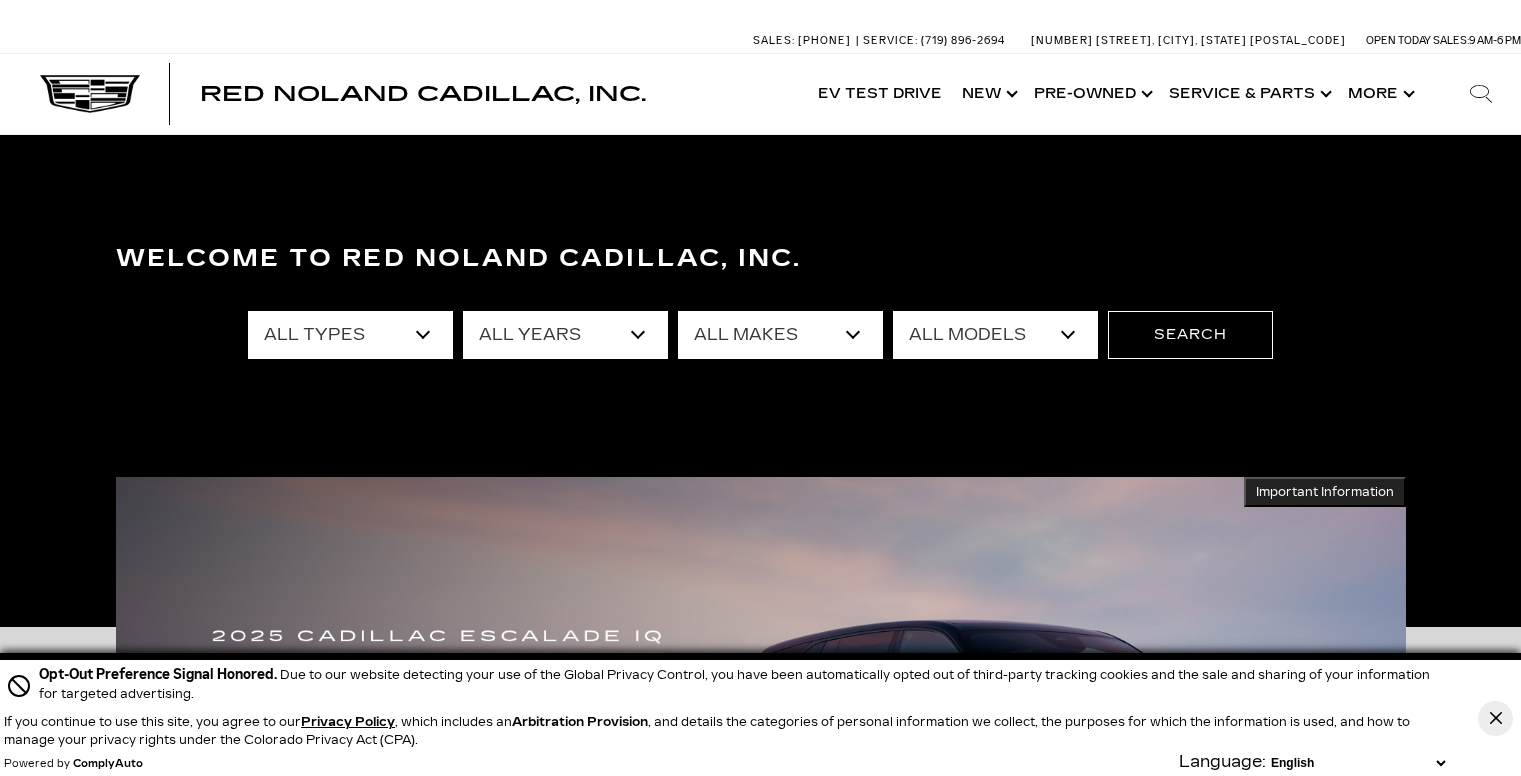 scroll, scrollTop: 0, scrollLeft: 0, axis: both 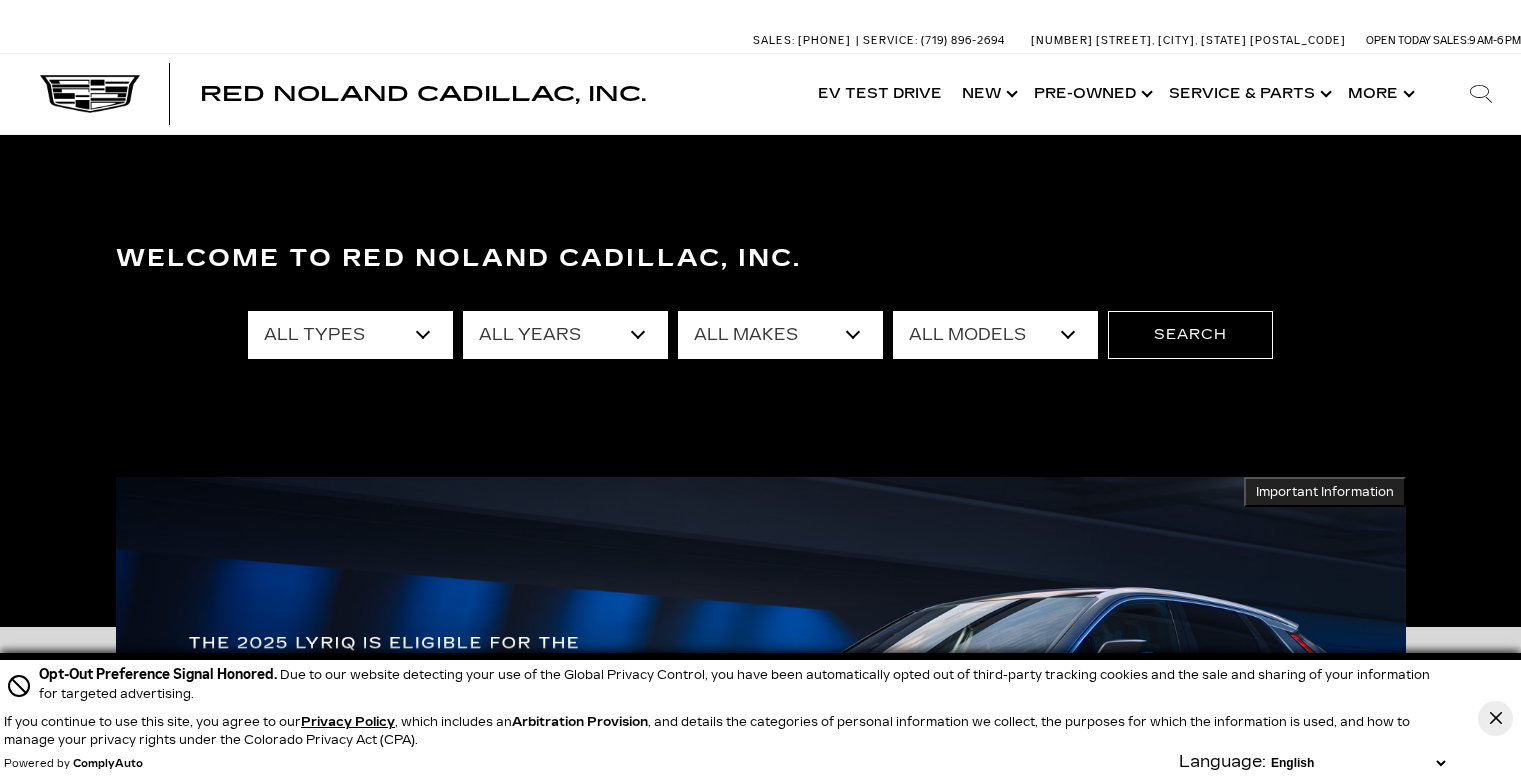 click on "All Makes Audi Cadillac Chevrolet Chrysler Ford GMC Lexus Mercedes-Benz Subaru Toyota" at bounding box center (780, 335) 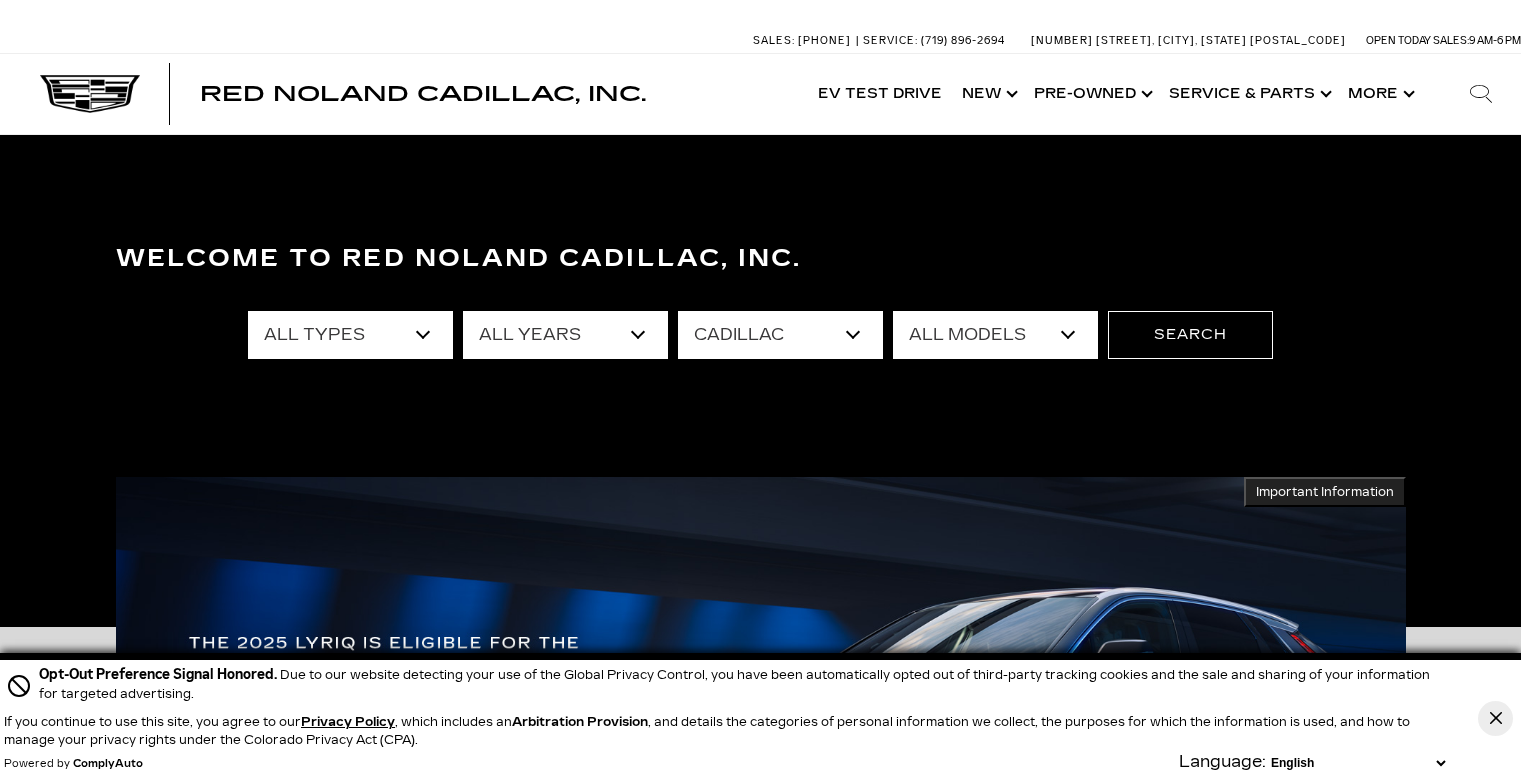 click on "All Makes Audi Cadillac Chevrolet Chrysler Ford GMC Lexus Mercedes-Benz Subaru Toyota" at bounding box center (780, 335) 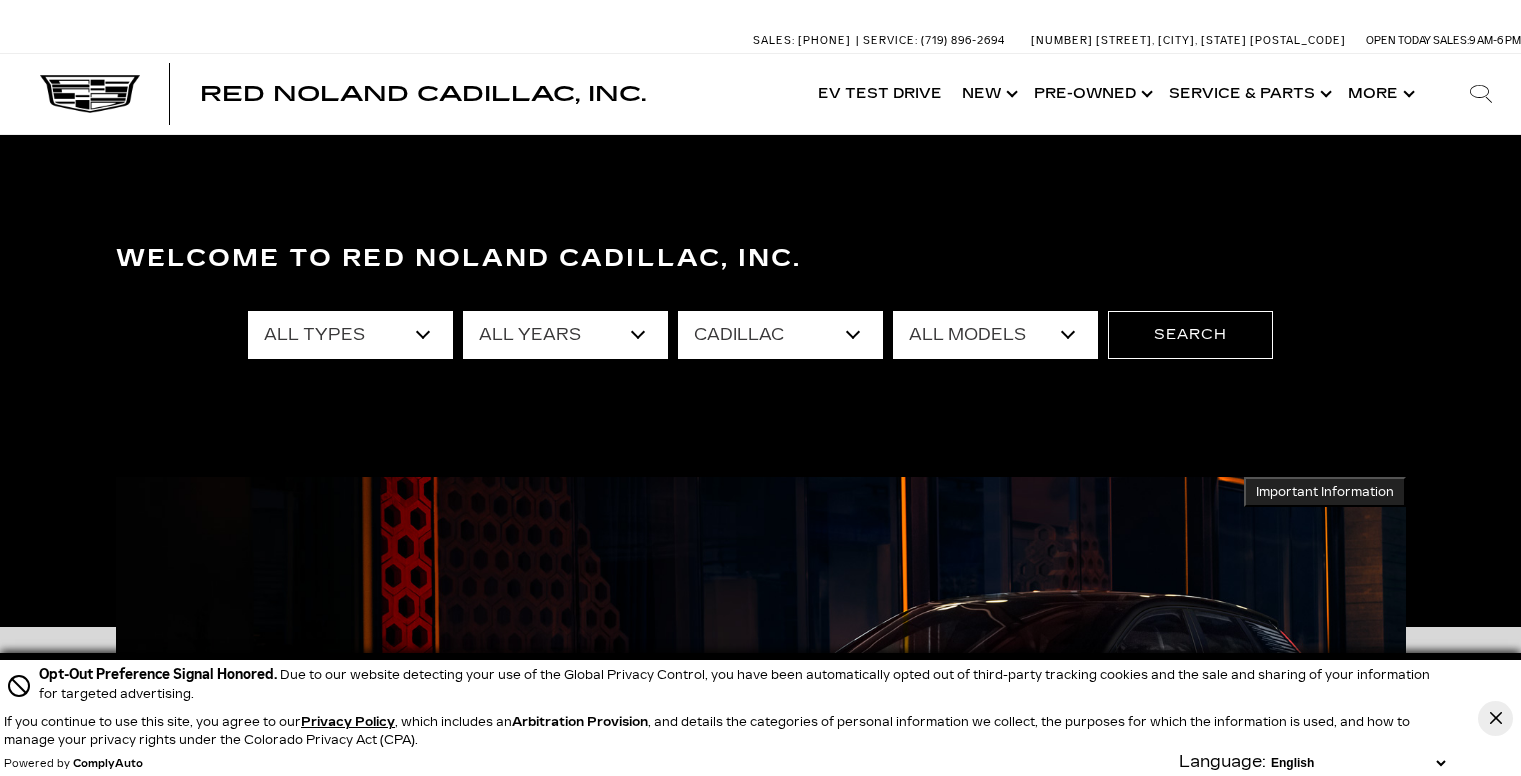 select on "LYRIQ" 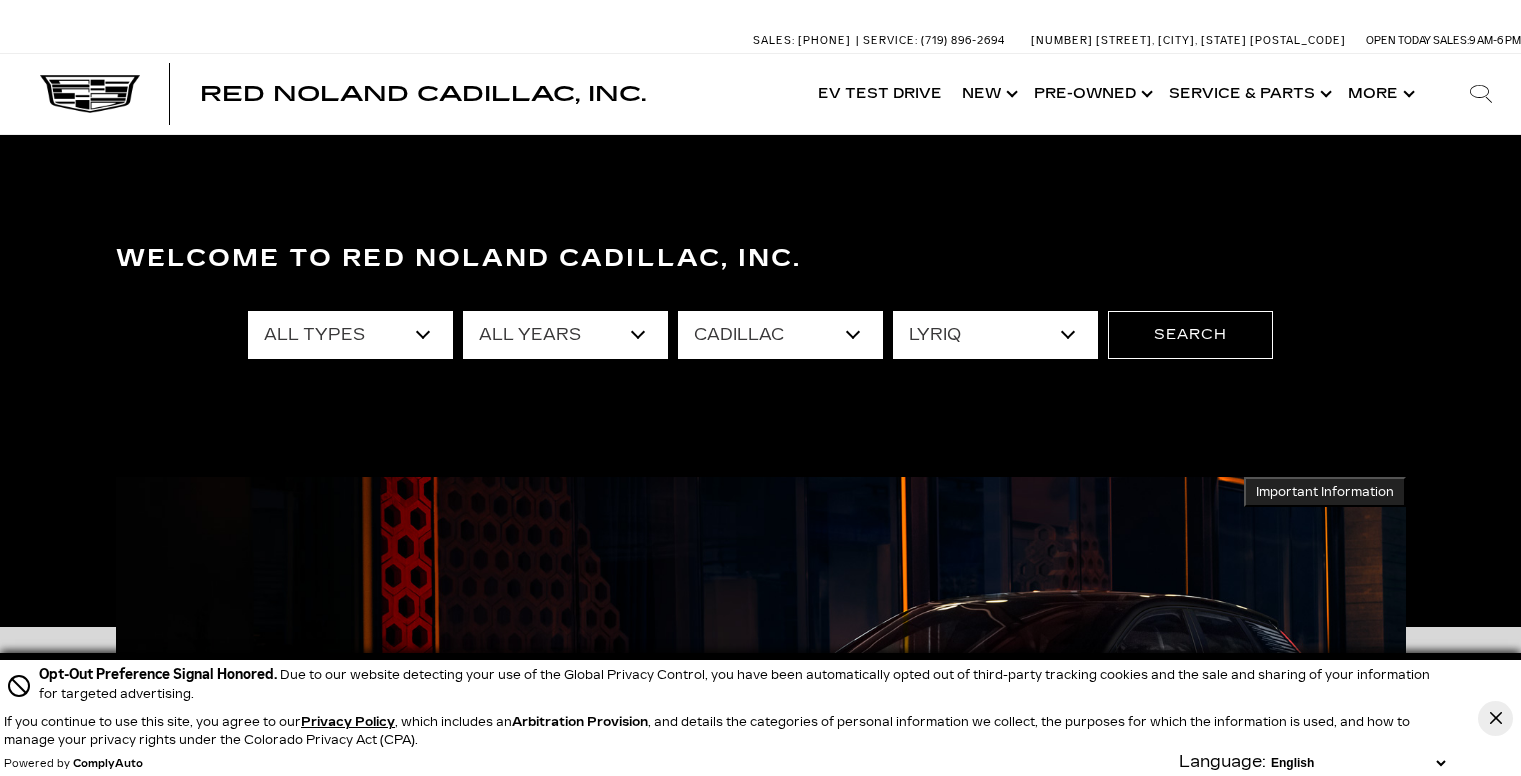 click on "All Models CT4 CT5 Escalade Escalade ESV ESCALADE IQ ESCALADE IQL LYRIQ OPTIQ VISTIQ XT4 XT5 XT6" at bounding box center (995, 335) 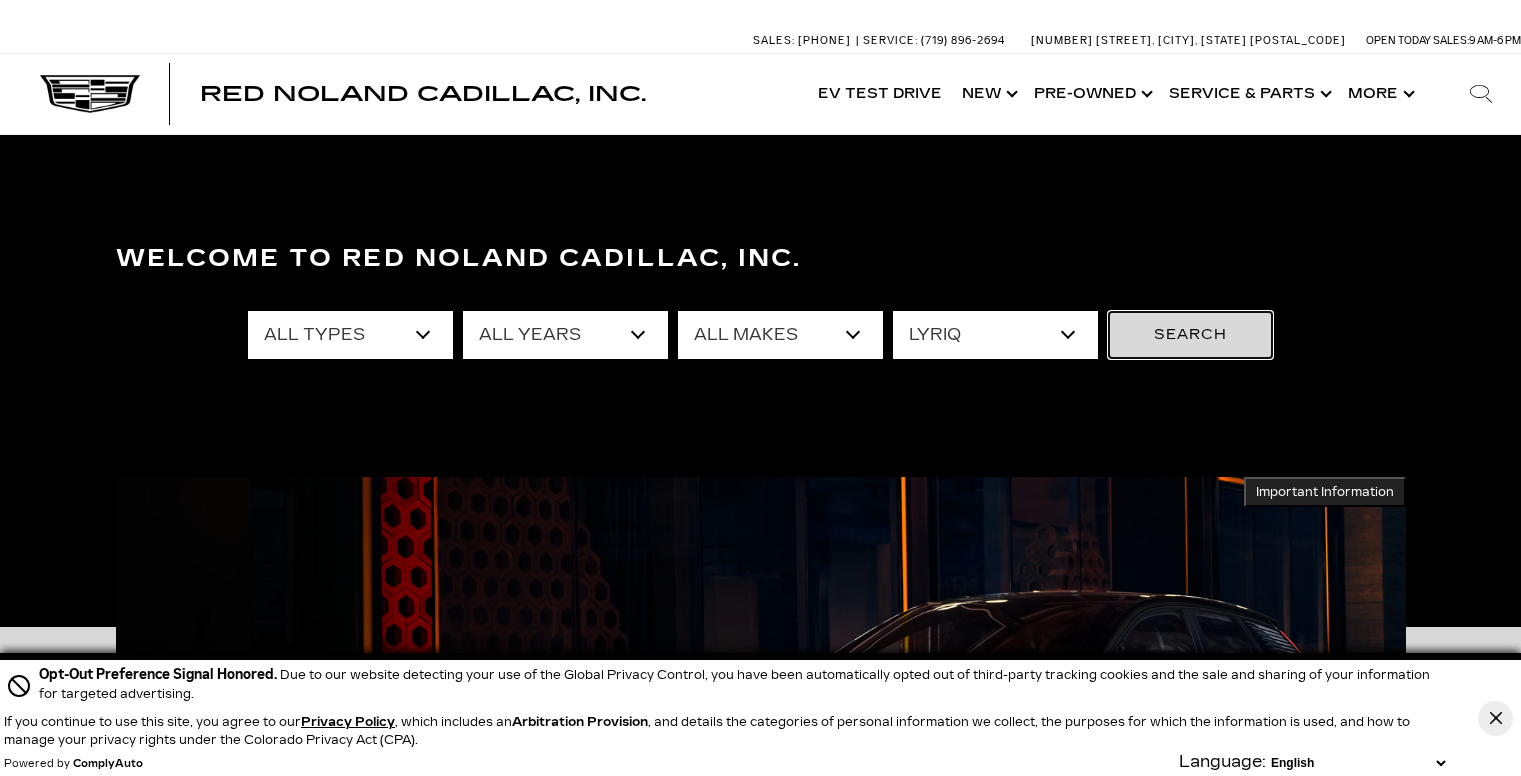 click on "Search" at bounding box center (1190, 335) 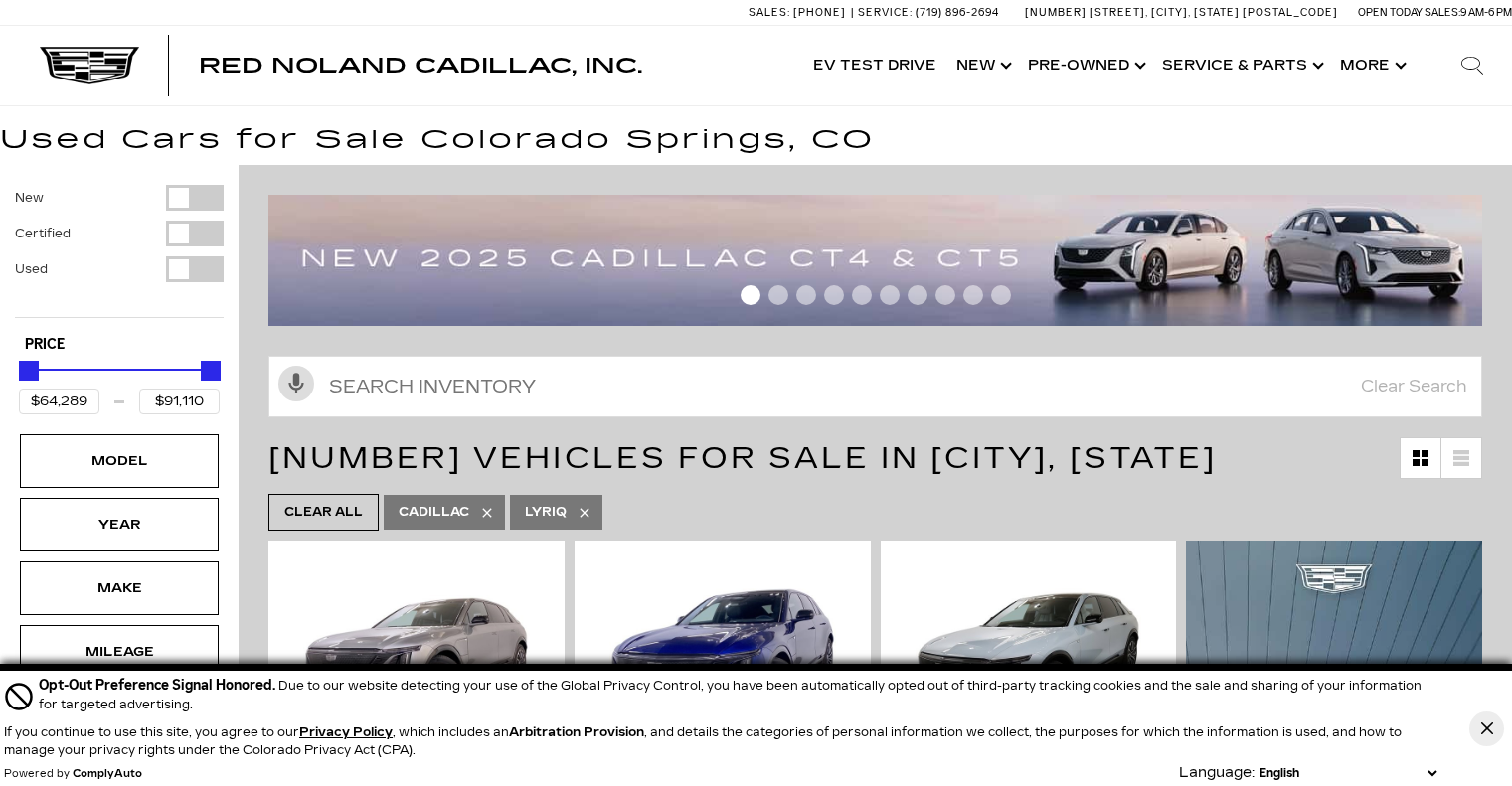 scroll, scrollTop: 298, scrollLeft: 0, axis: vertical 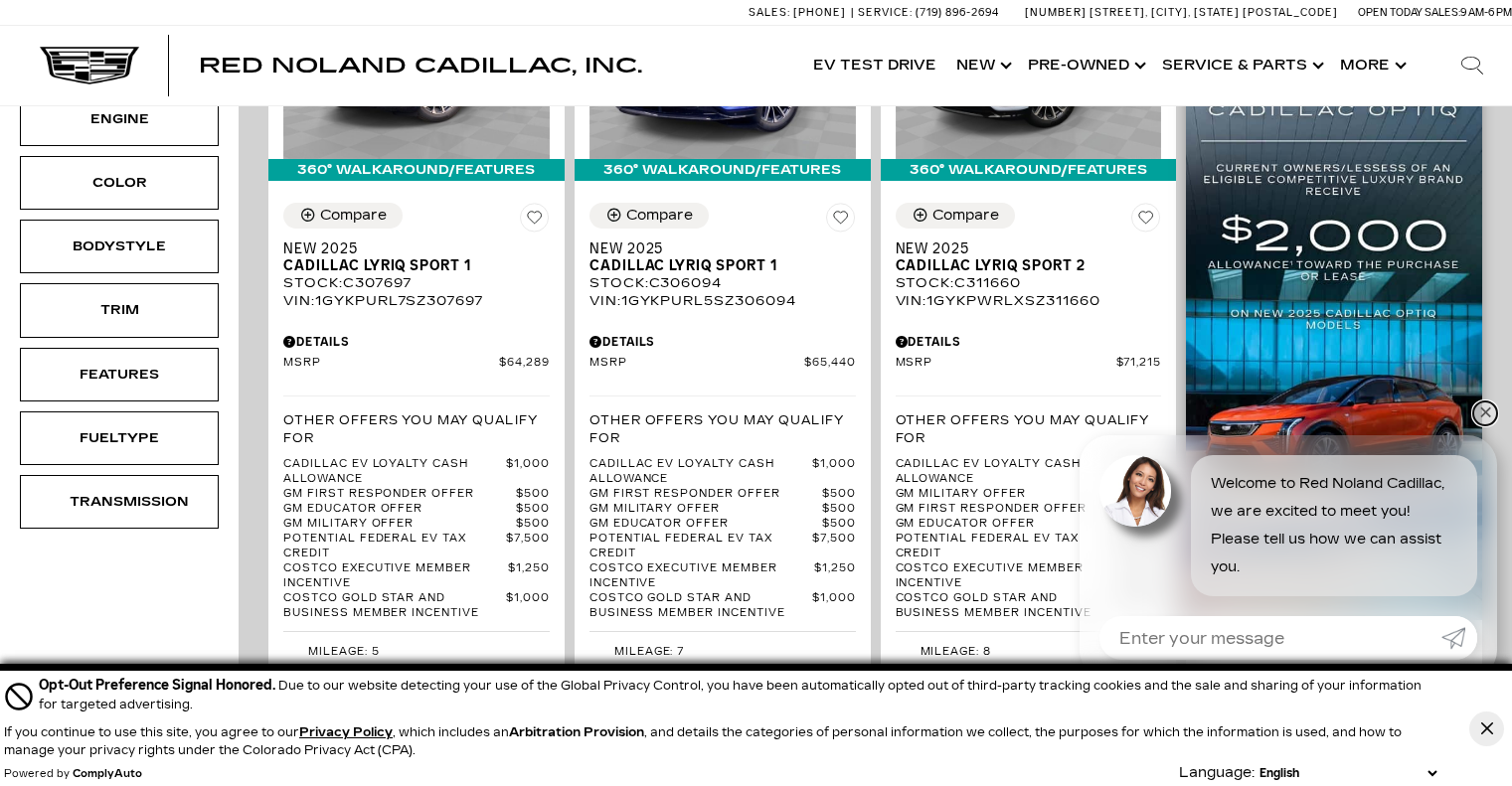 click on "✕" at bounding box center [1485, 413] 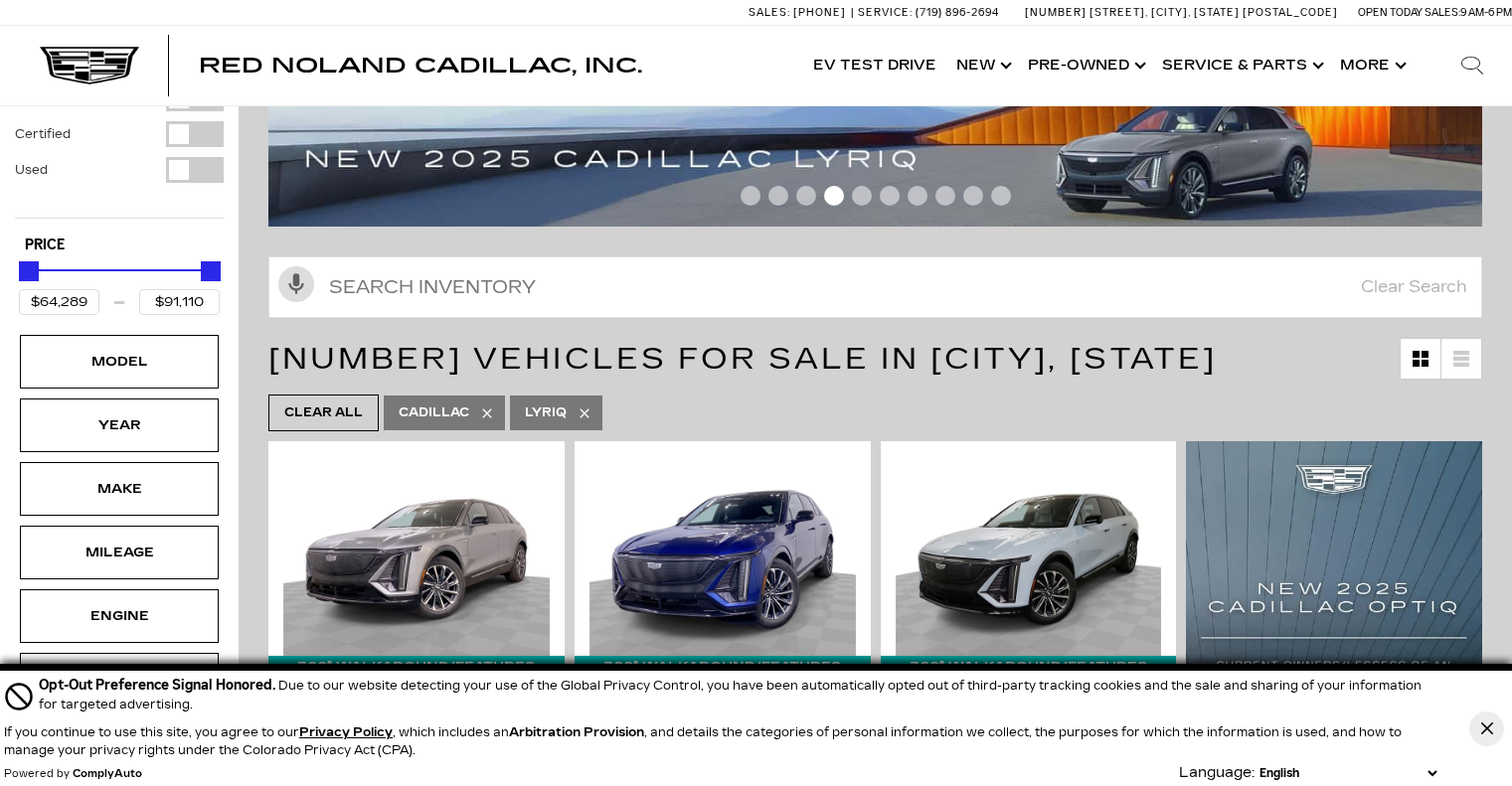 scroll, scrollTop: 99, scrollLeft: 0, axis: vertical 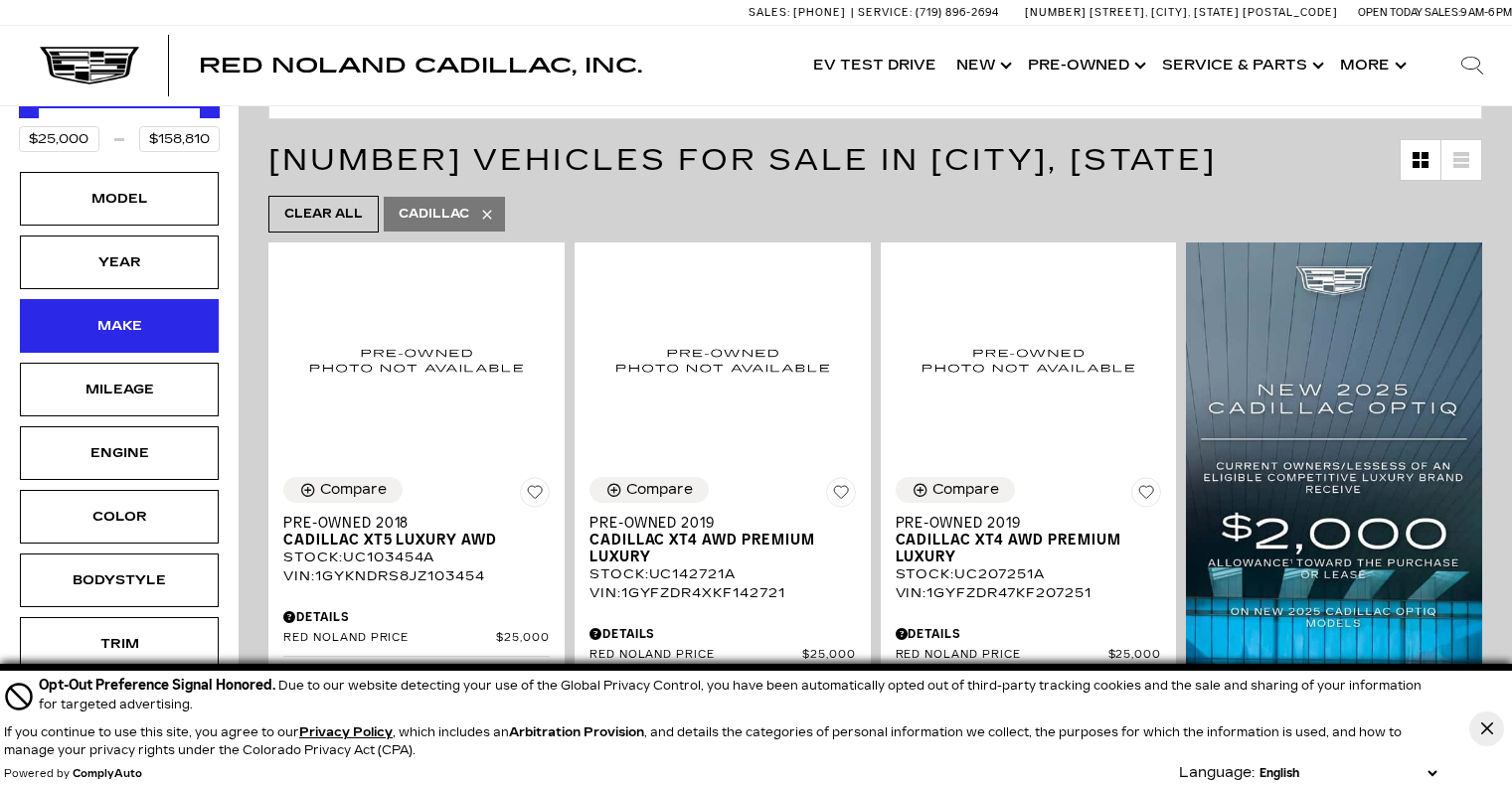 click on "Make" at bounding box center (119, 326) 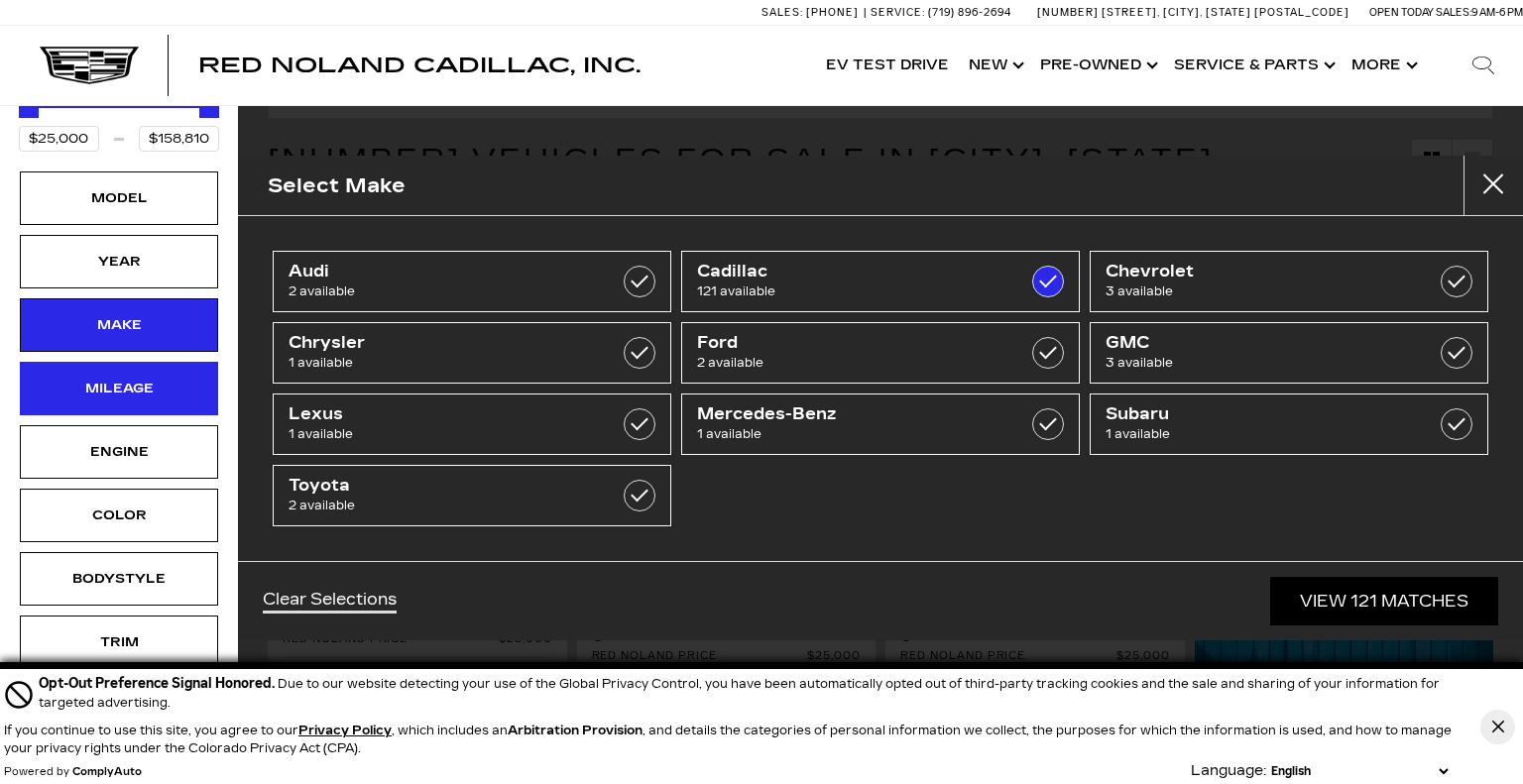 click on "Mileage" at bounding box center [119, 389] 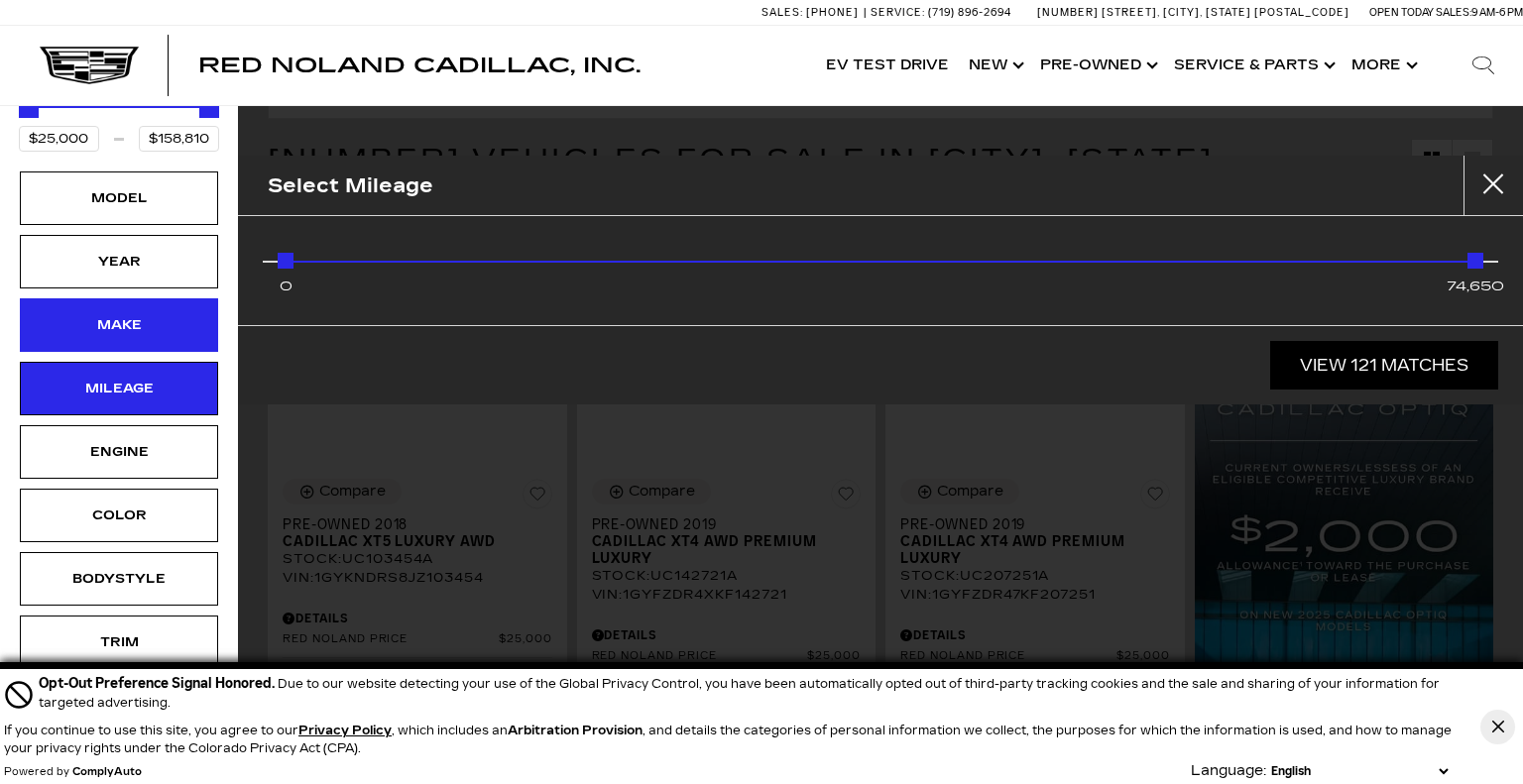 click on "Make" at bounding box center [119, 325] 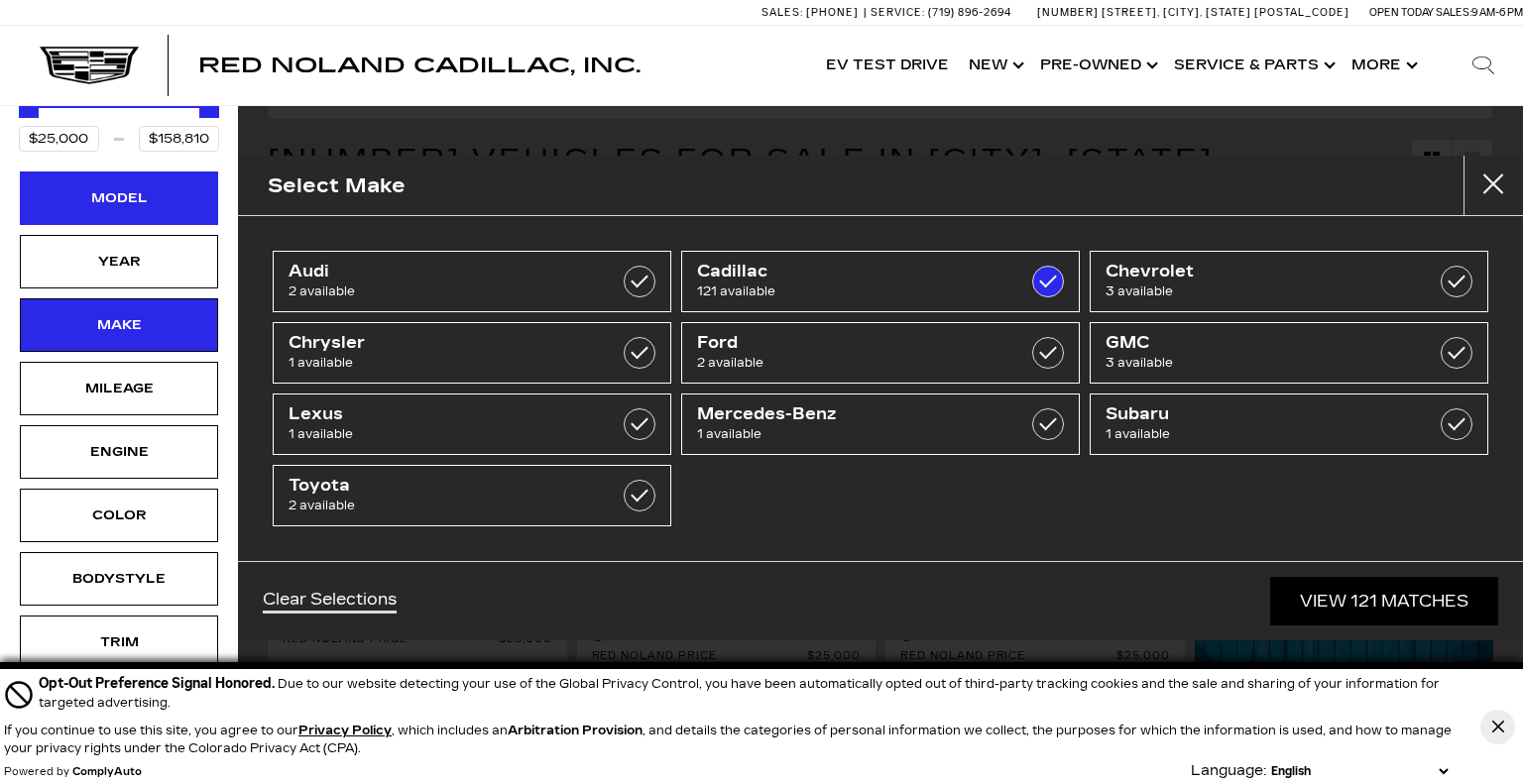 click on "Model" at bounding box center (119, 198) 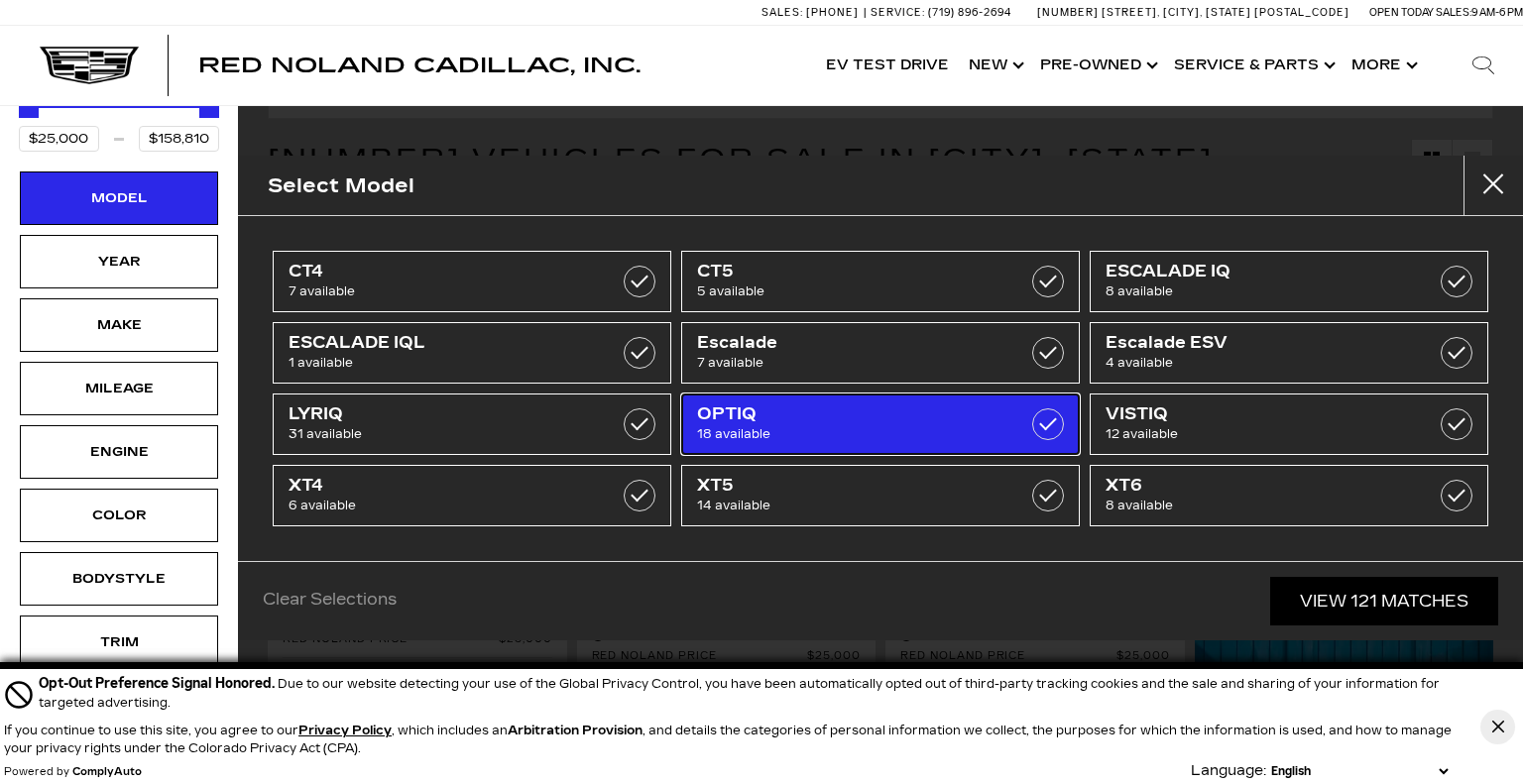 click on "[NUMBER] available" at bounding box center (853, 434) 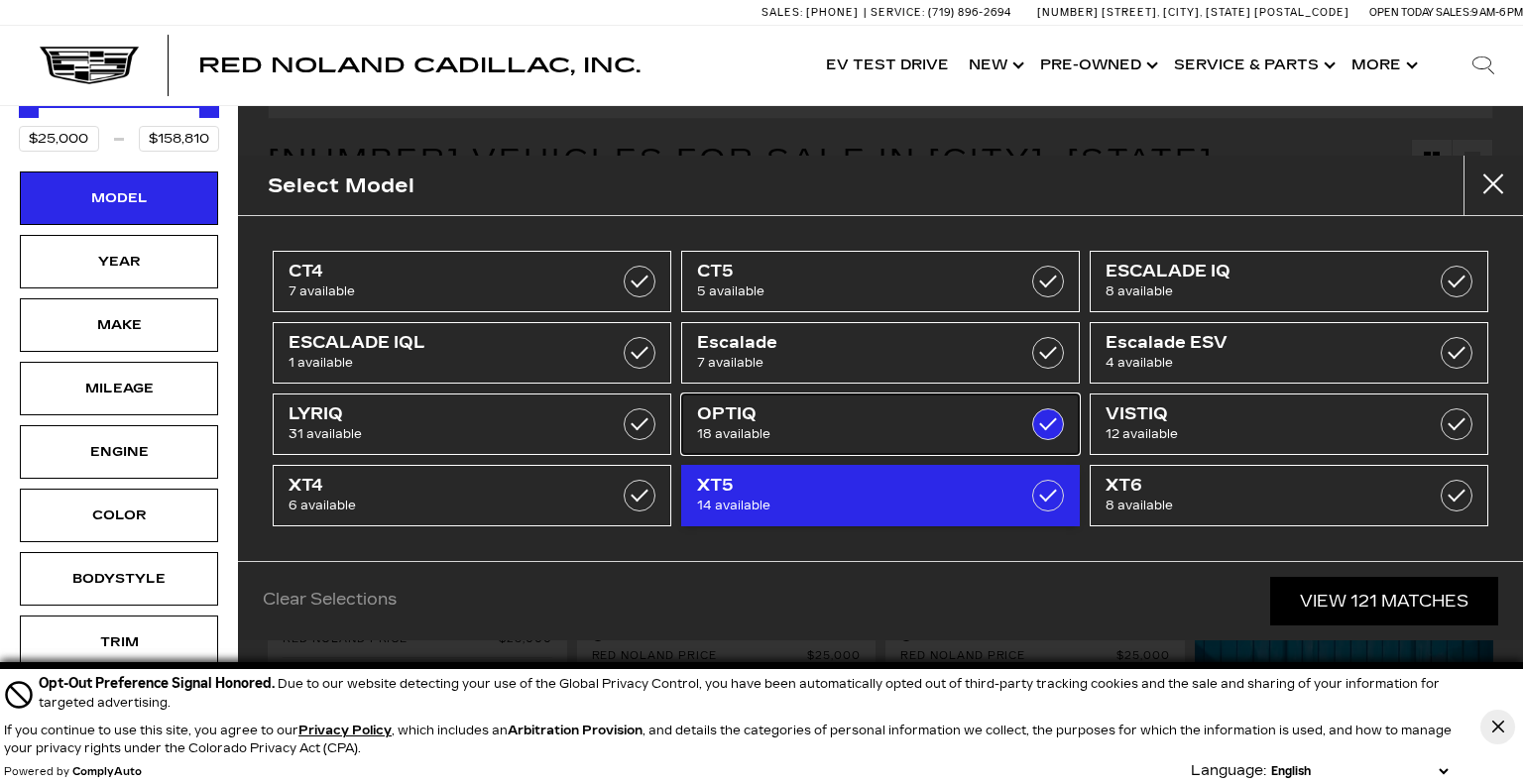 type on "$54,990" 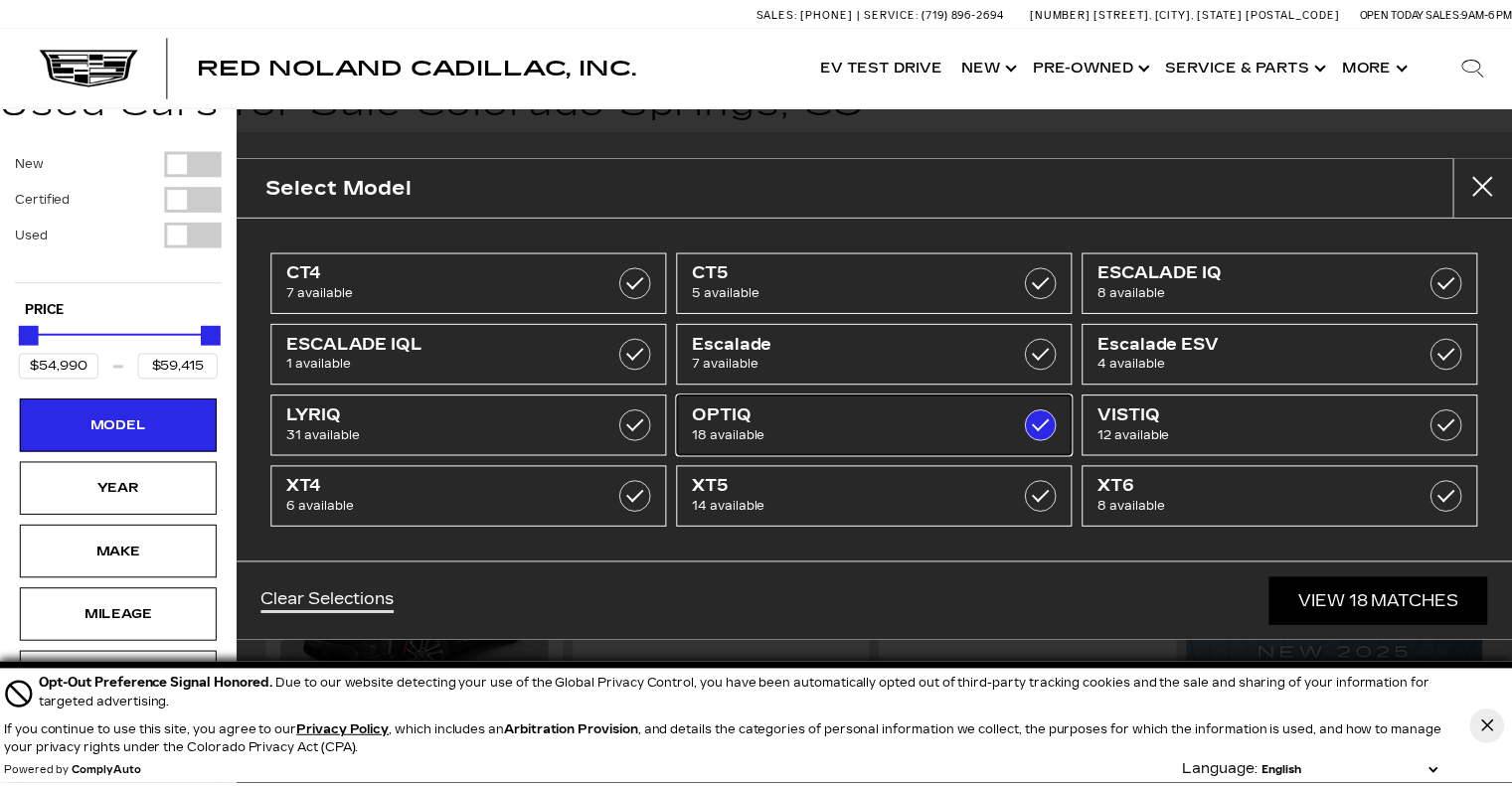 scroll, scrollTop: 0, scrollLeft: 0, axis: both 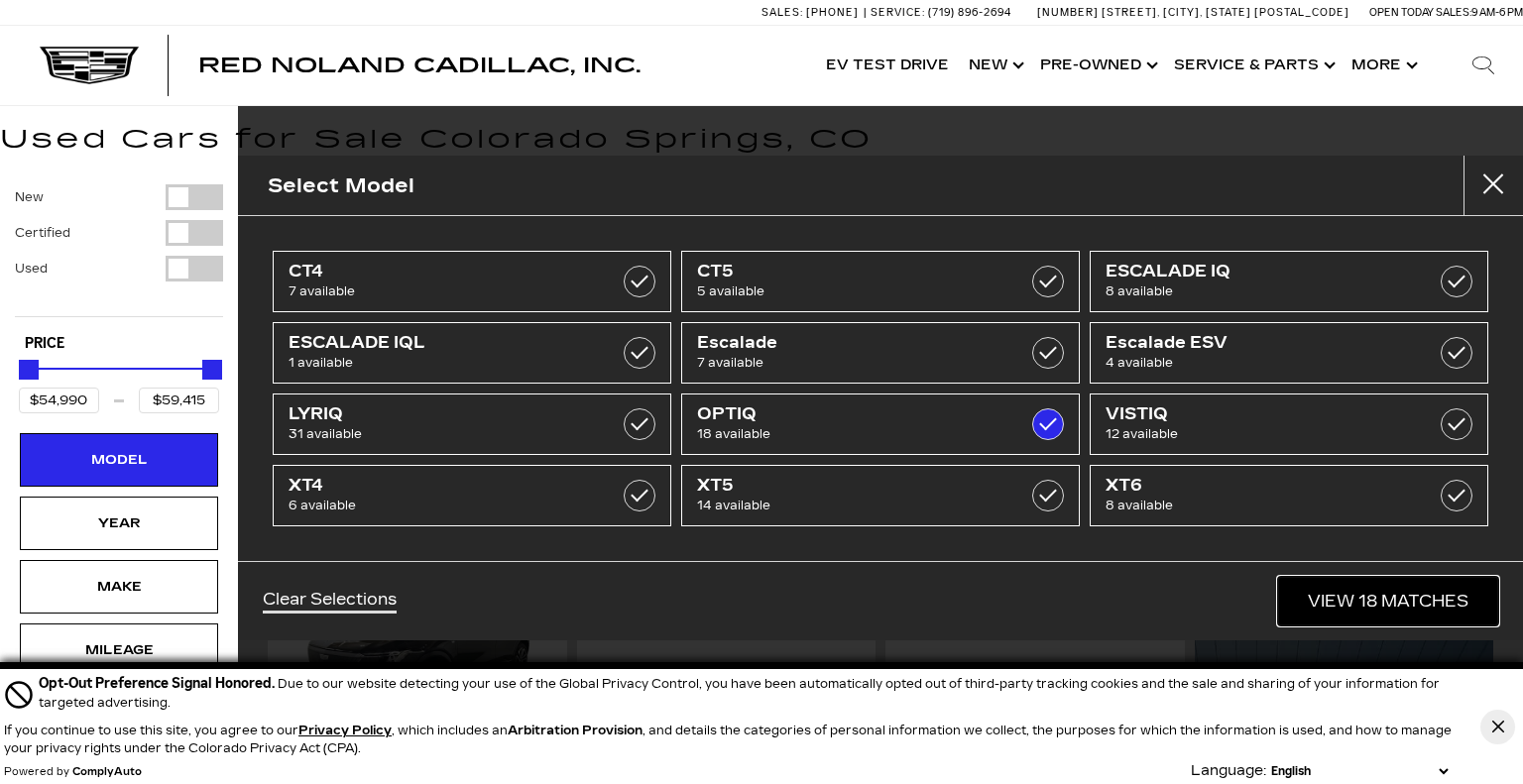 click on "View   18   Matches" at bounding box center [1388, 601] 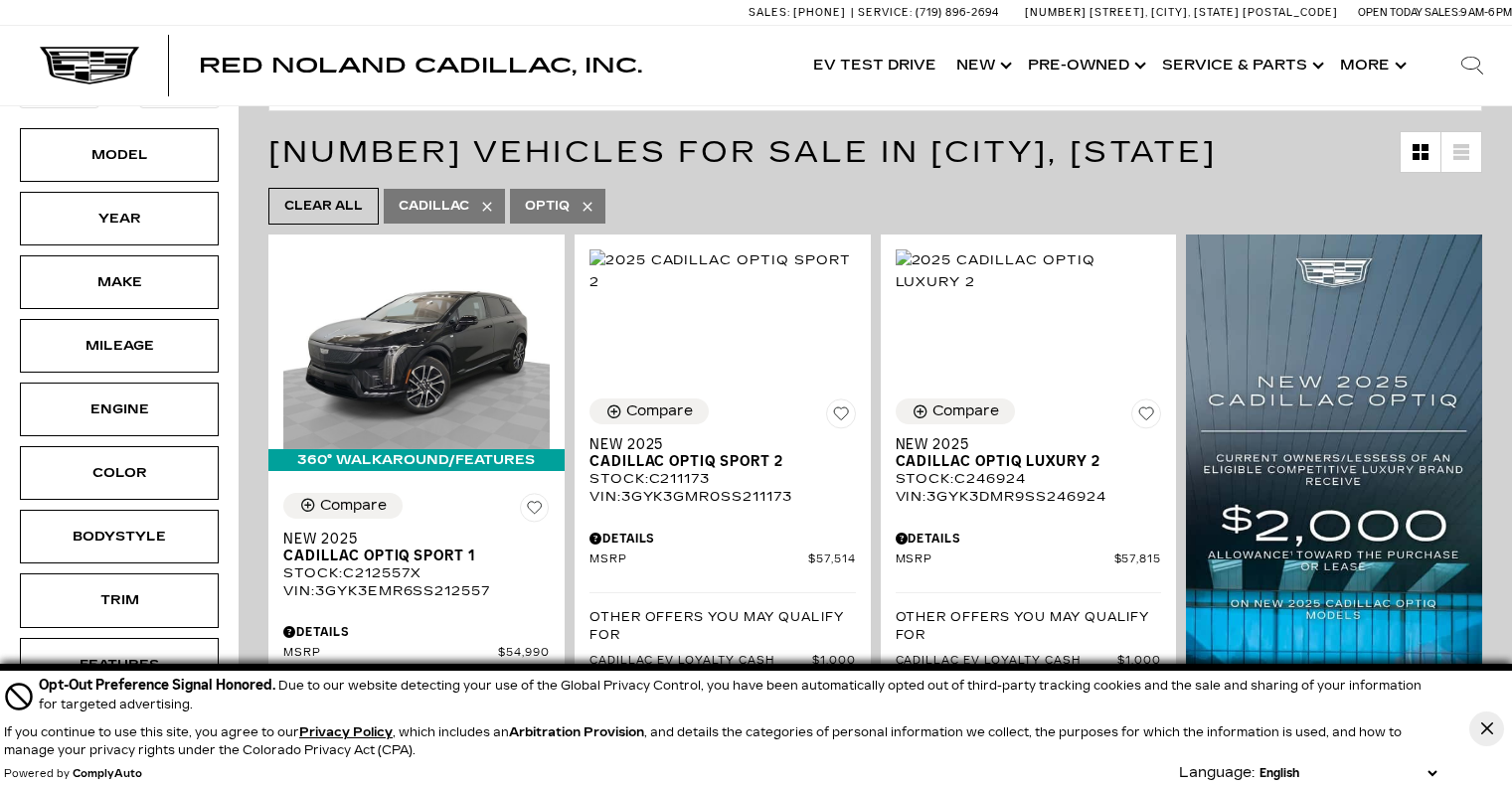 scroll, scrollTop: 0, scrollLeft: 0, axis: both 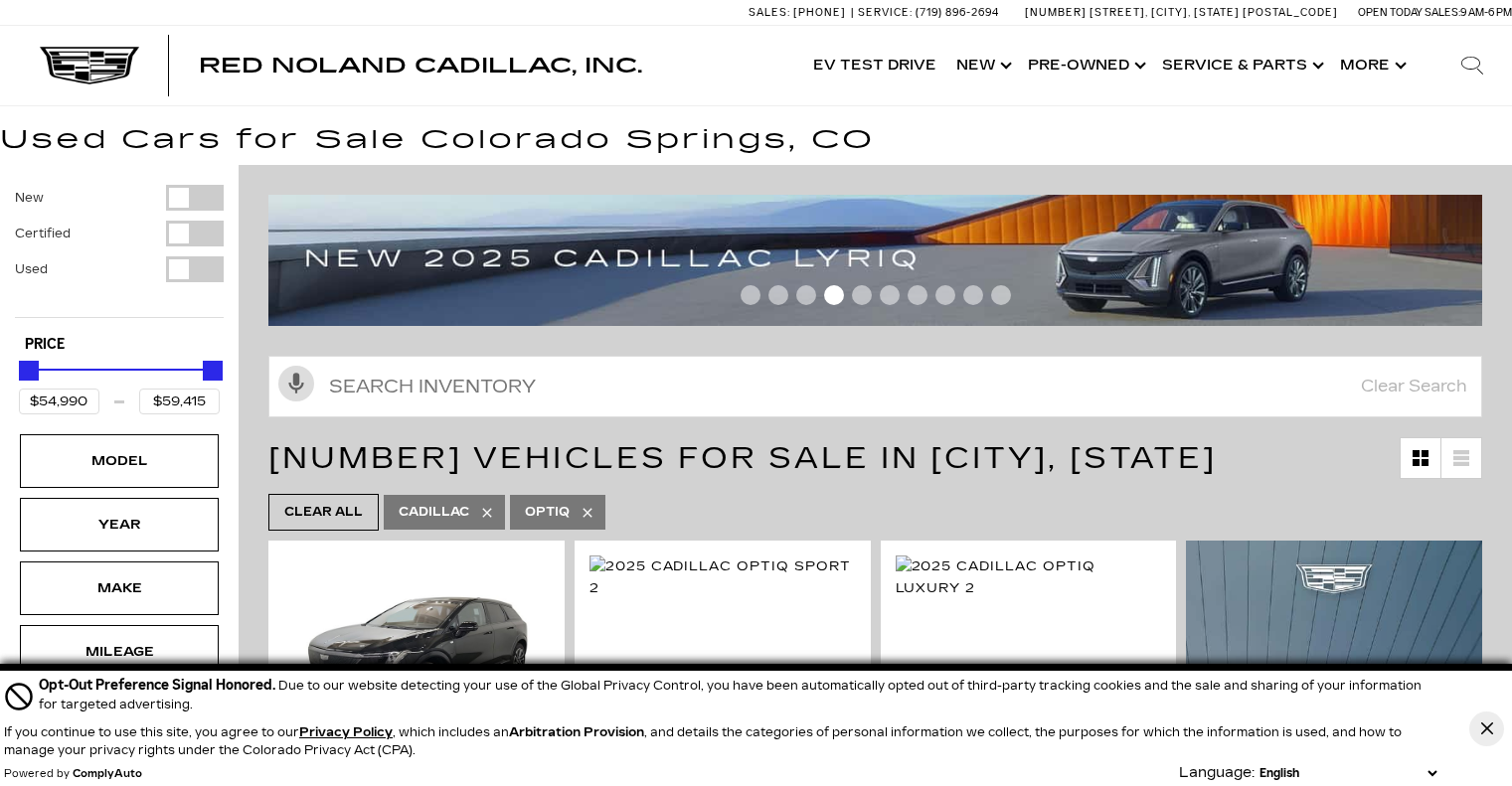 click 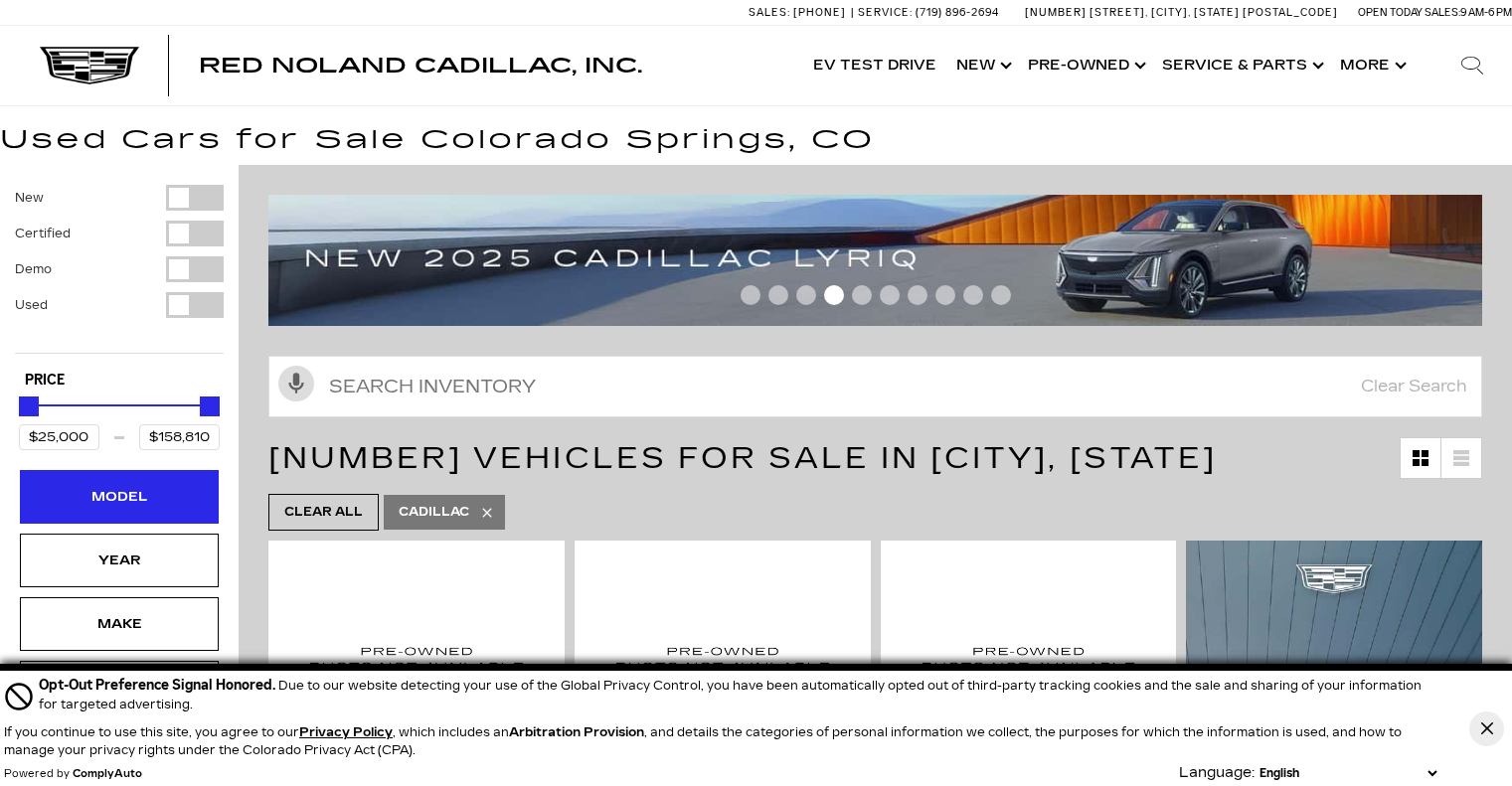 click on "Model" at bounding box center (119, 497) 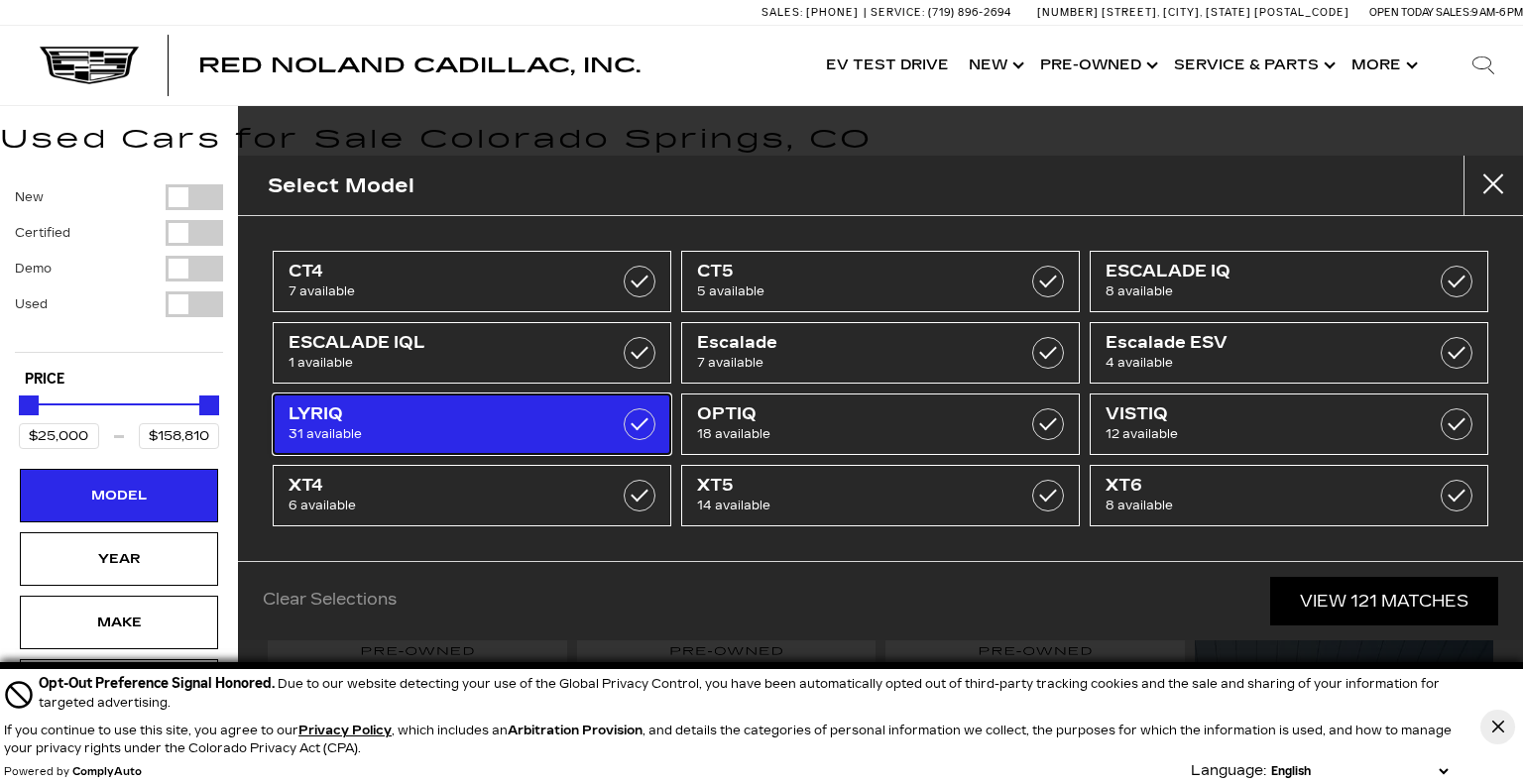 click on "LYRIQ" at bounding box center (444, 414) 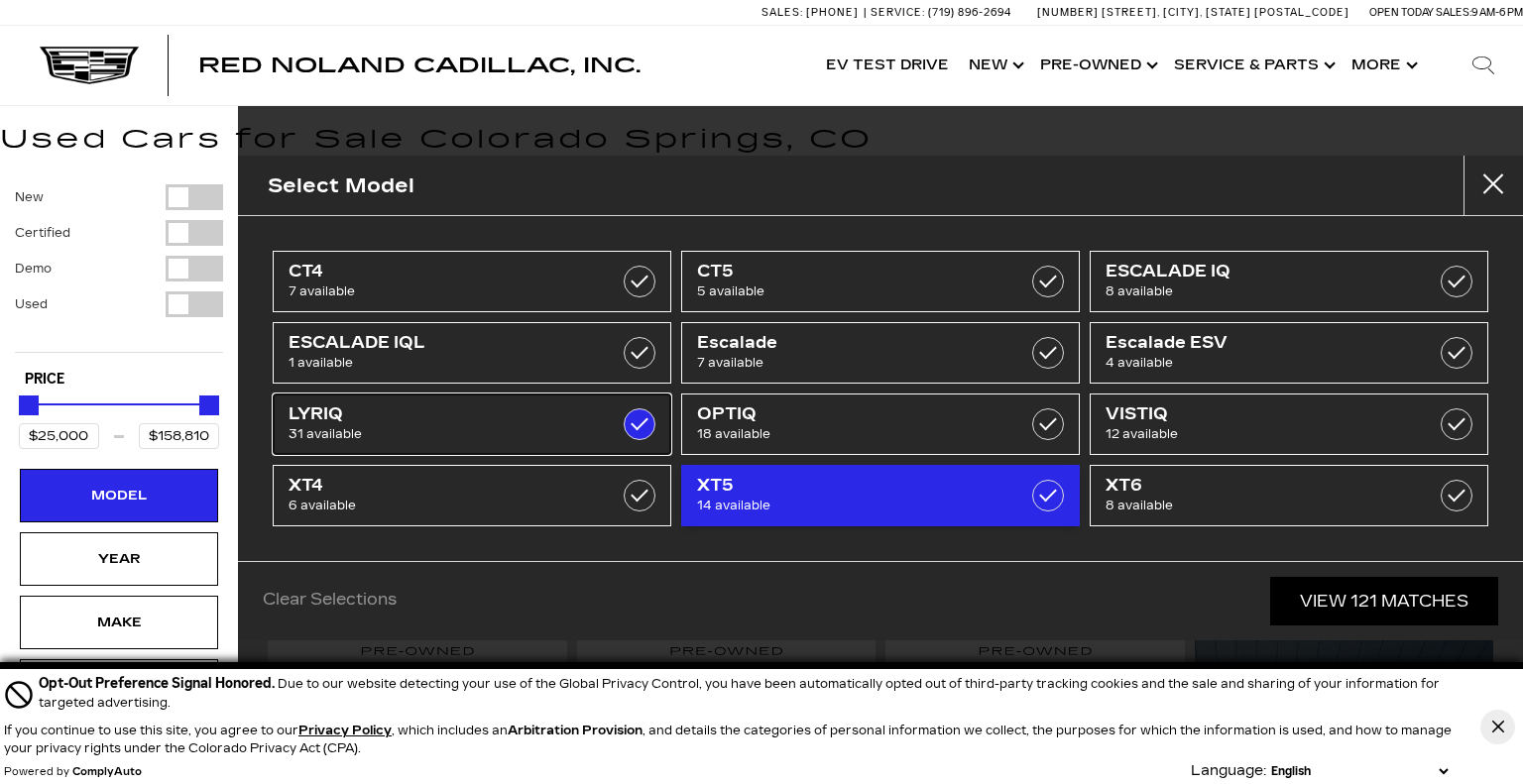 type on "$64,289" 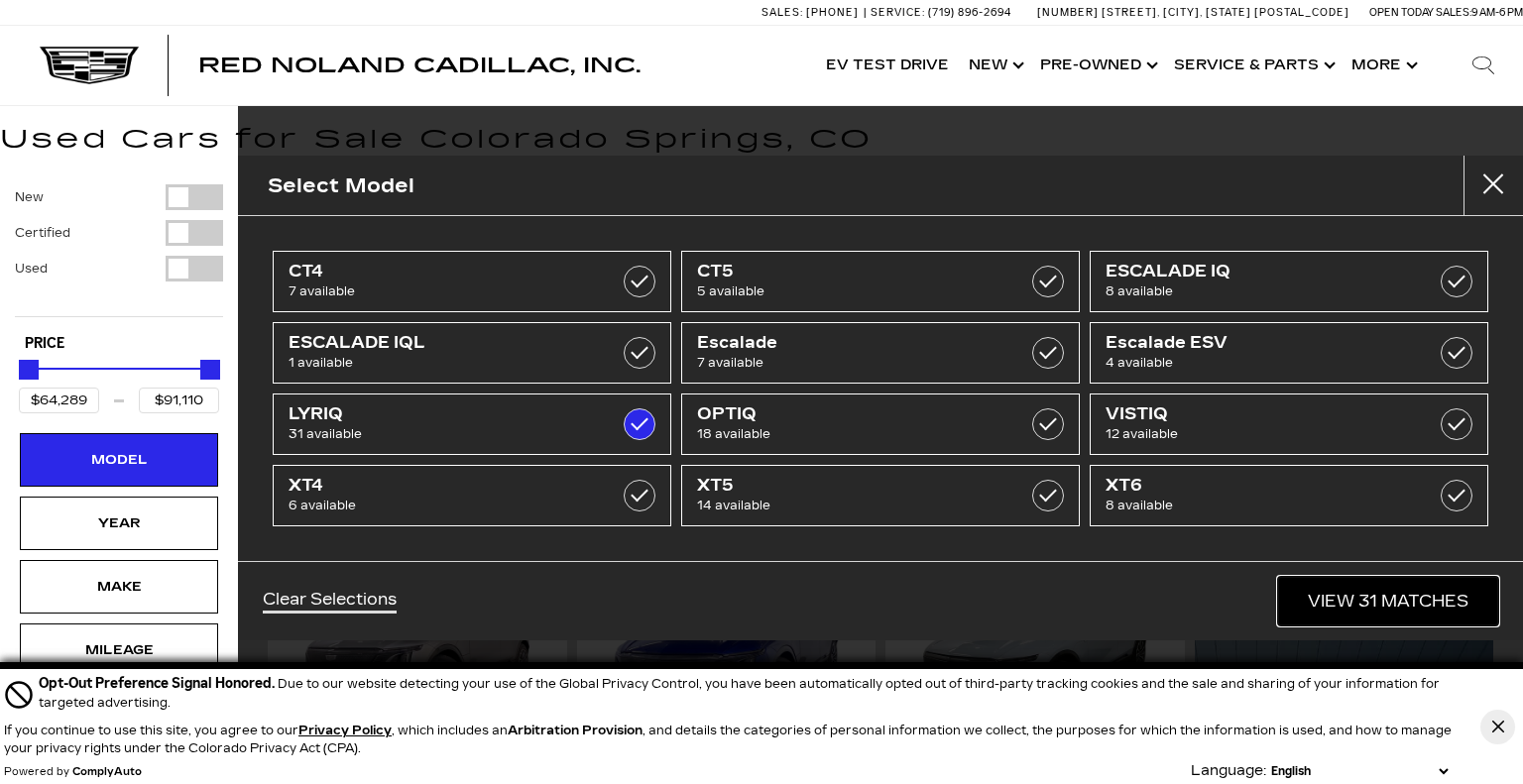 click on "View [NUMBER] Matches" at bounding box center (1388, 601) 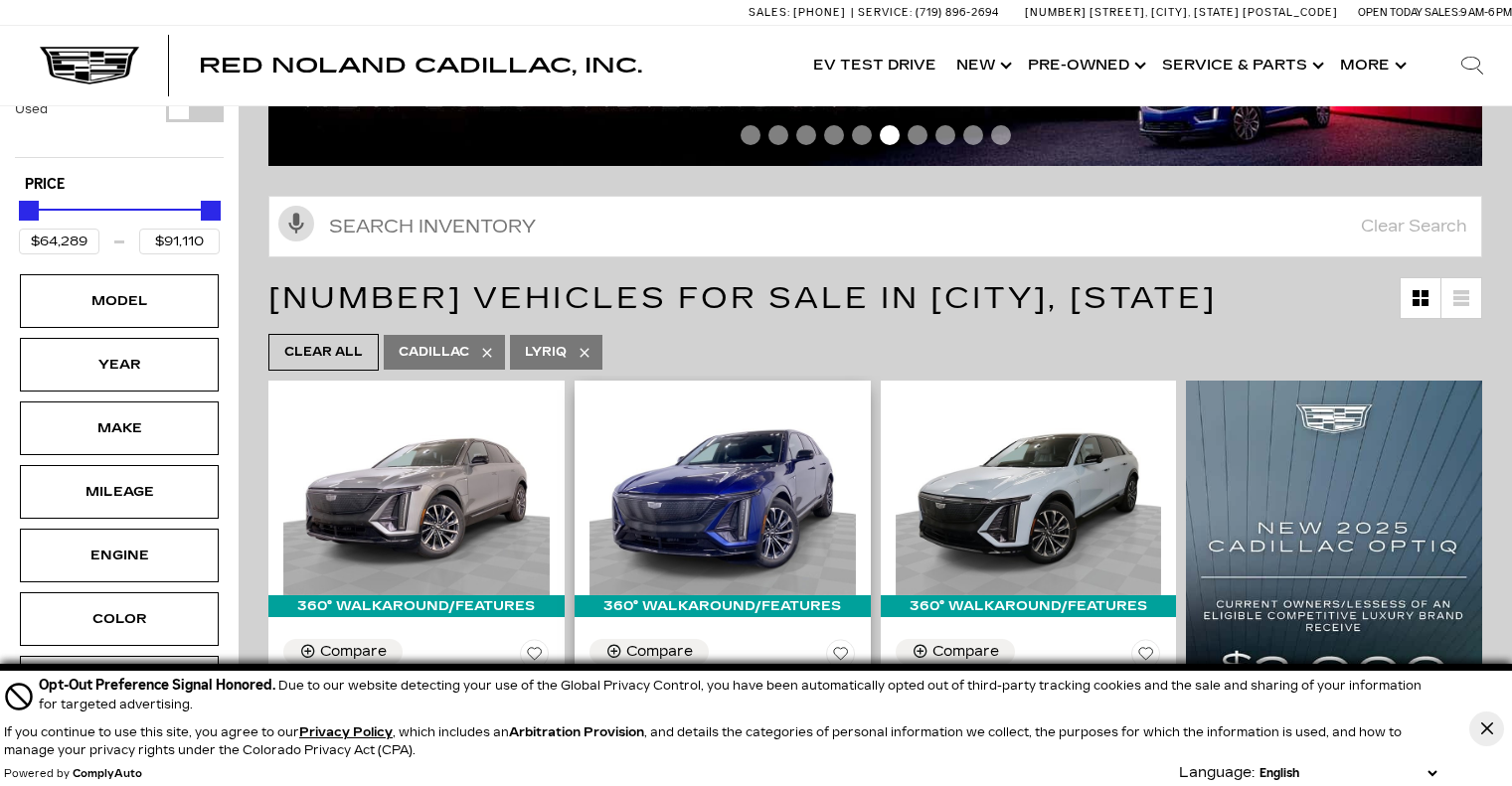 scroll, scrollTop: 0, scrollLeft: 0, axis: both 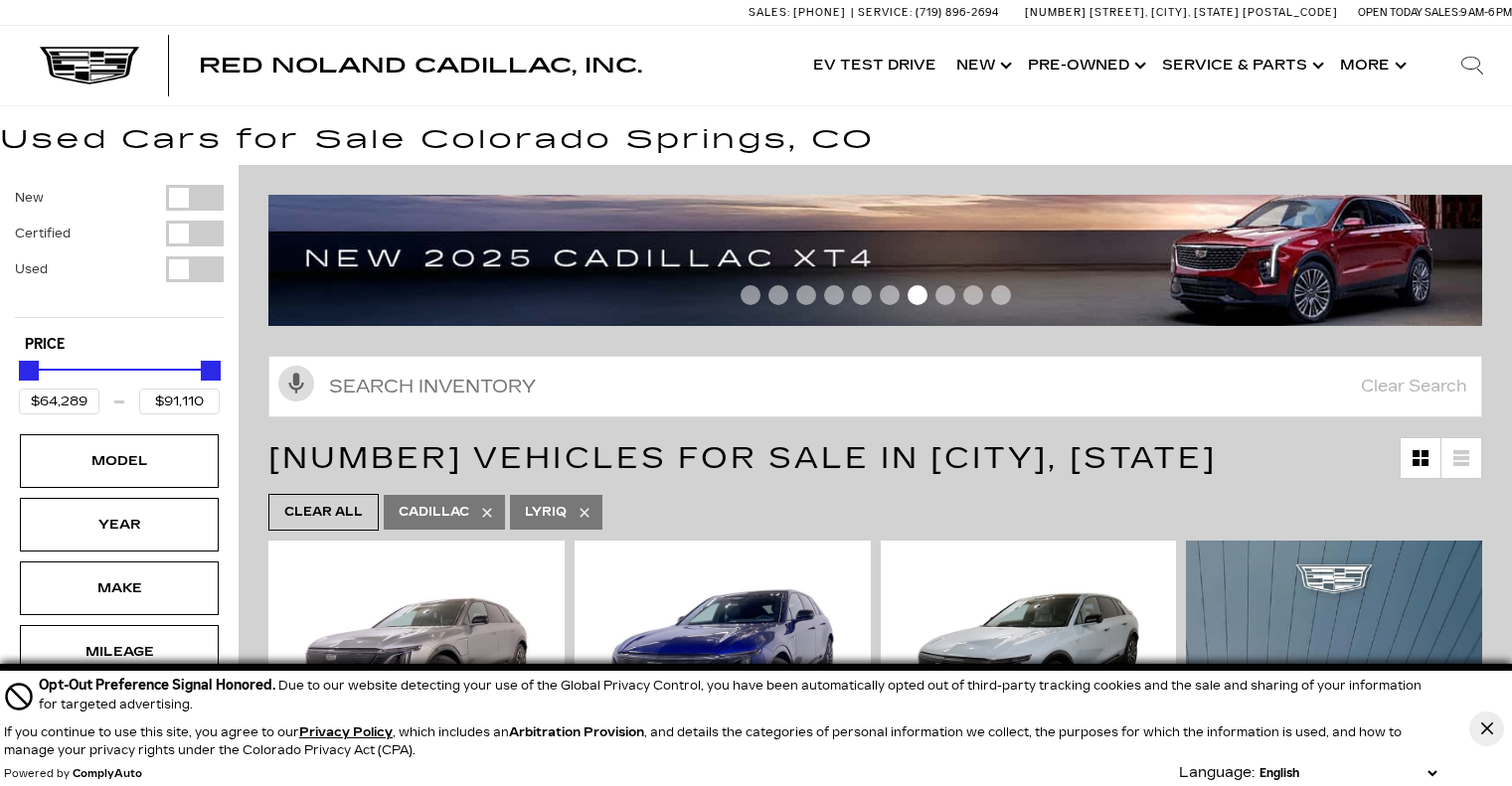 click 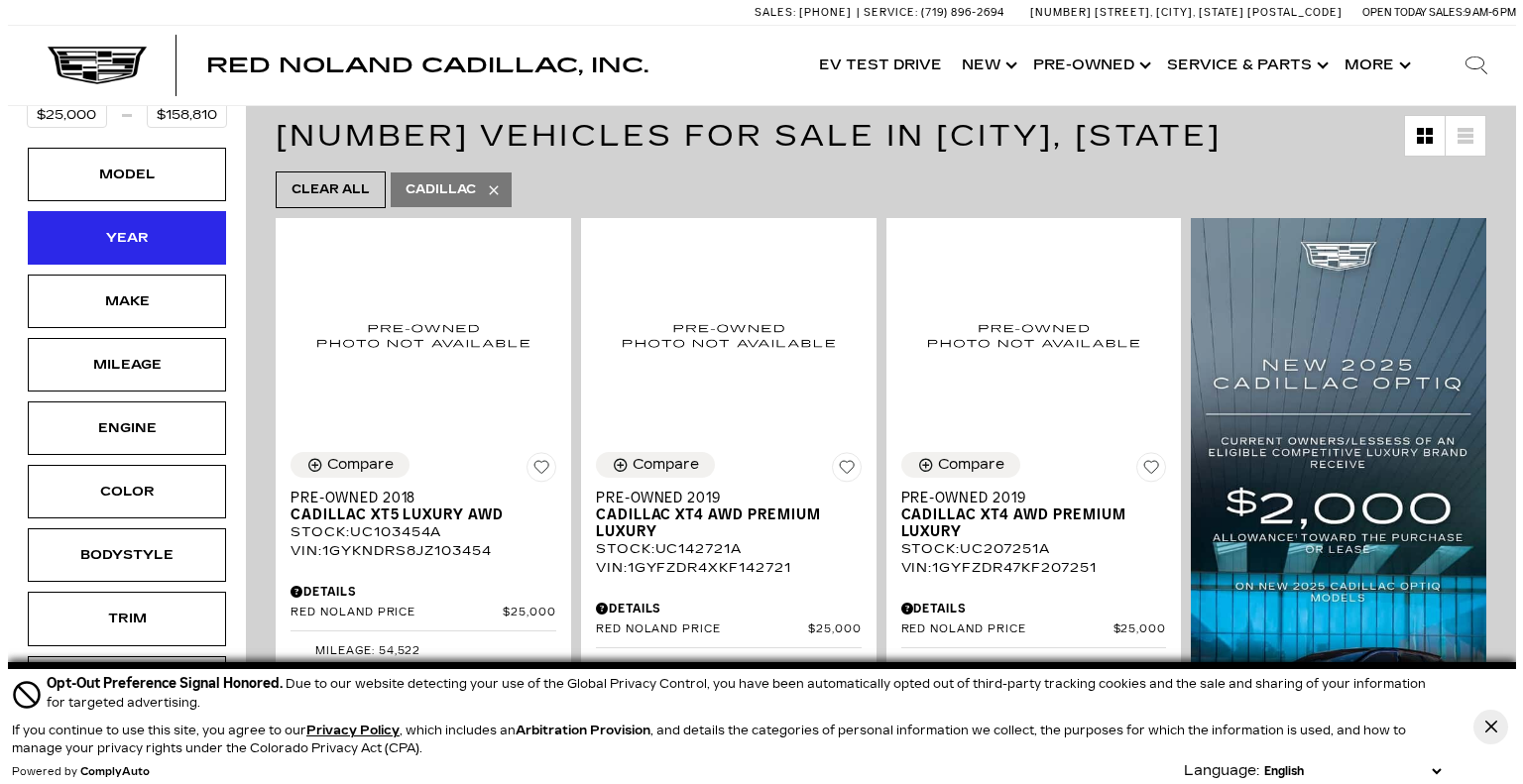 scroll, scrollTop: 297, scrollLeft: 0, axis: vertical 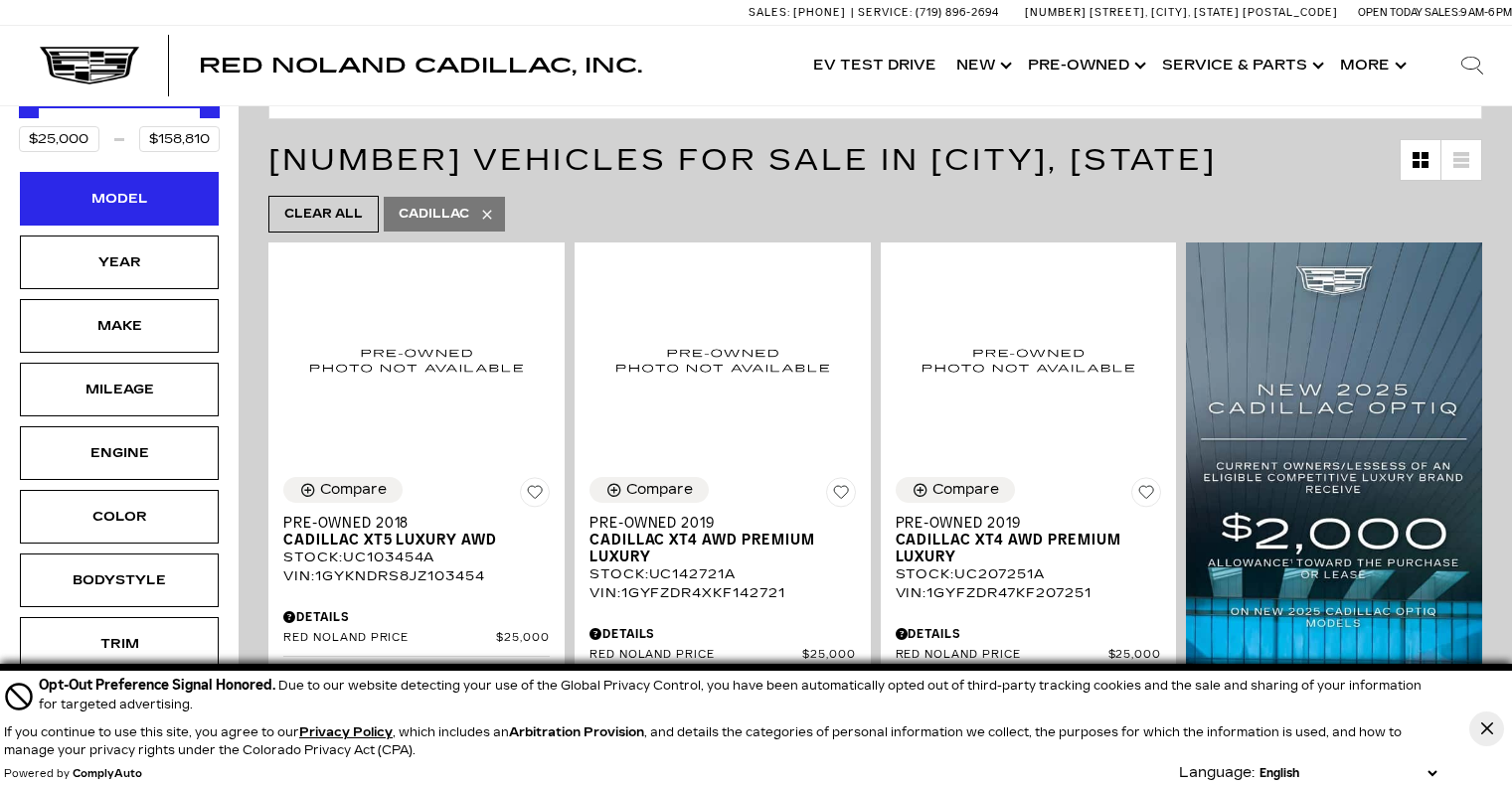 click on "Model" at bounding box center [119, 199] 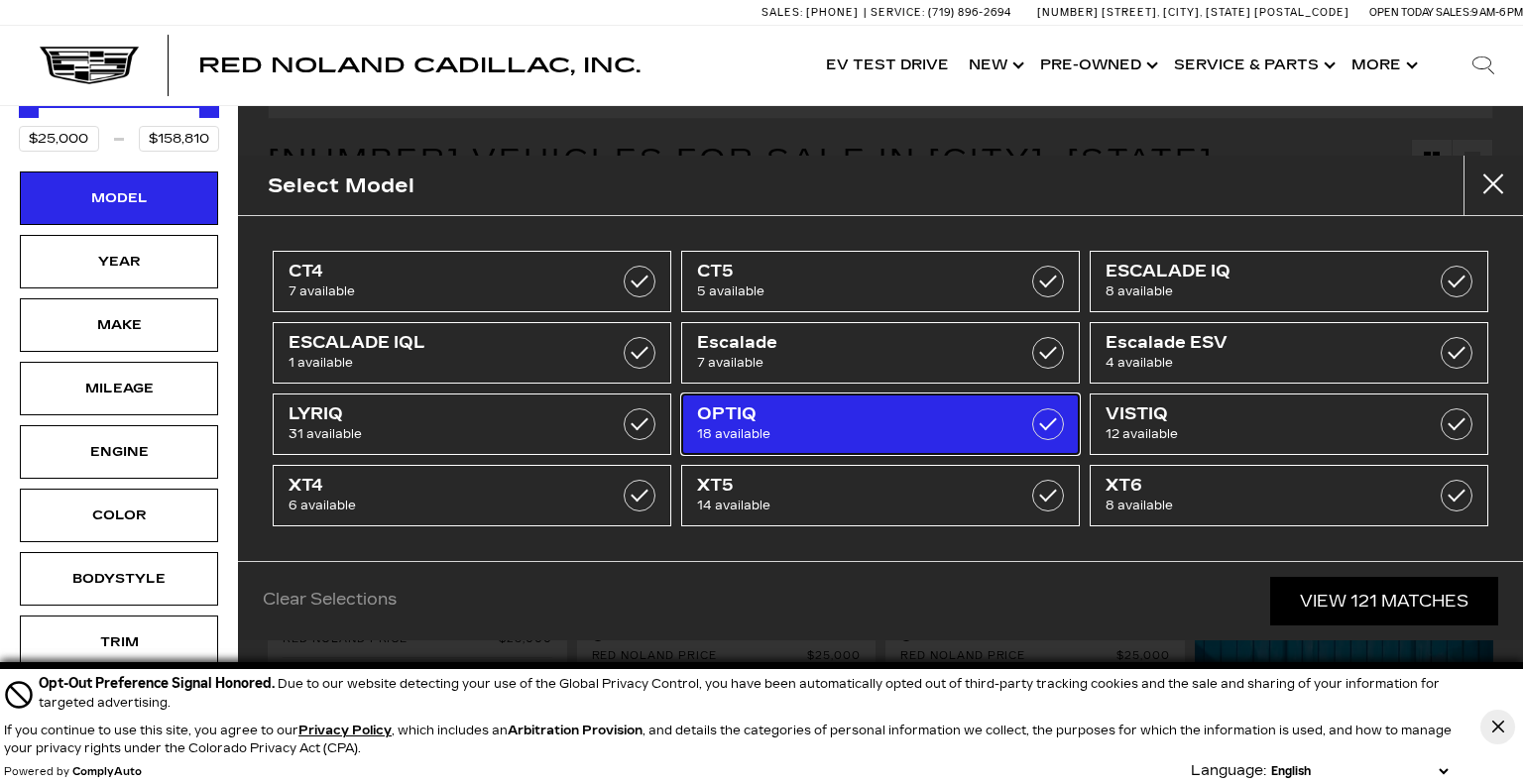 click on "OPTIQ 18   available" at bounding box center [880, 424] 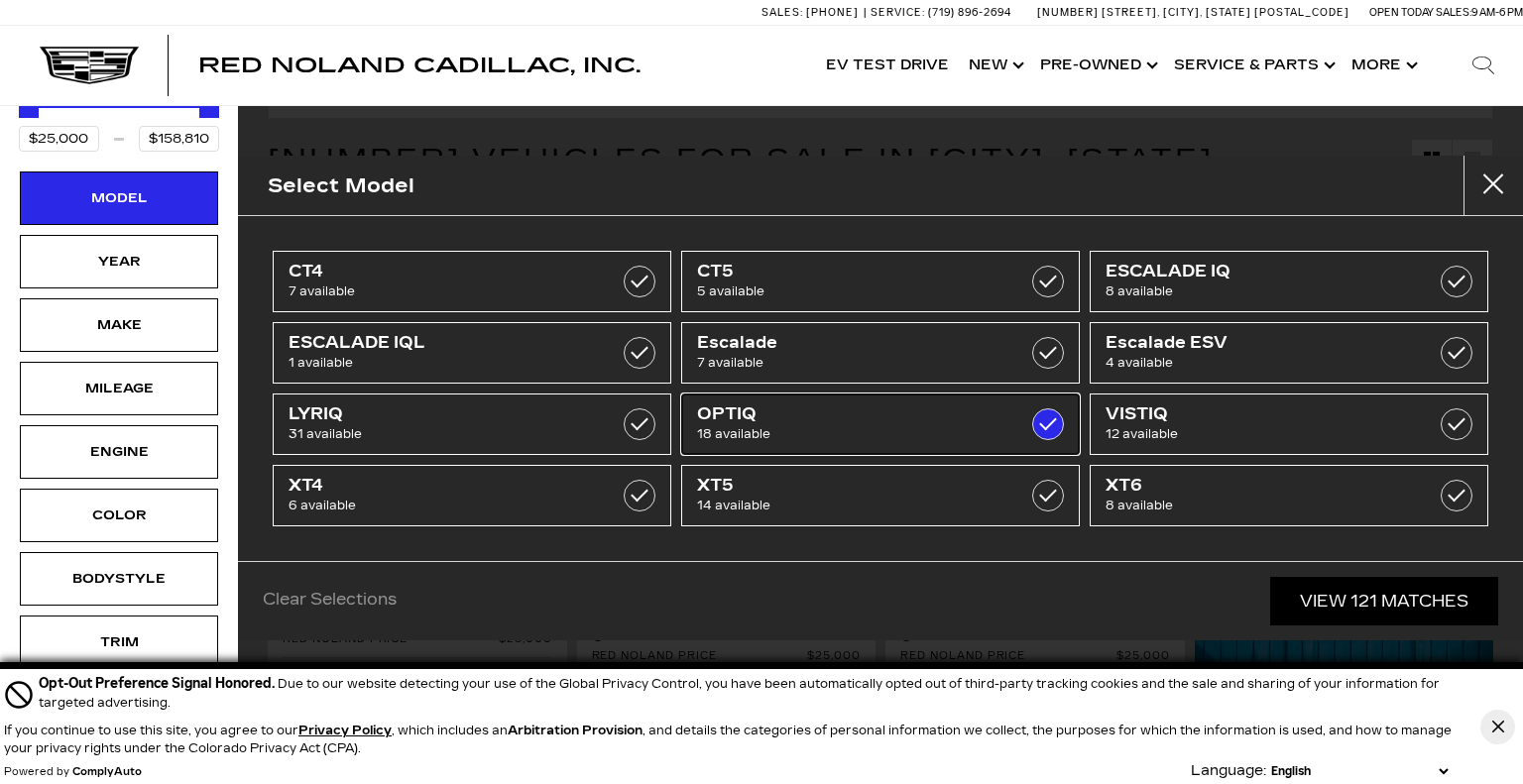 type on "$54,990" 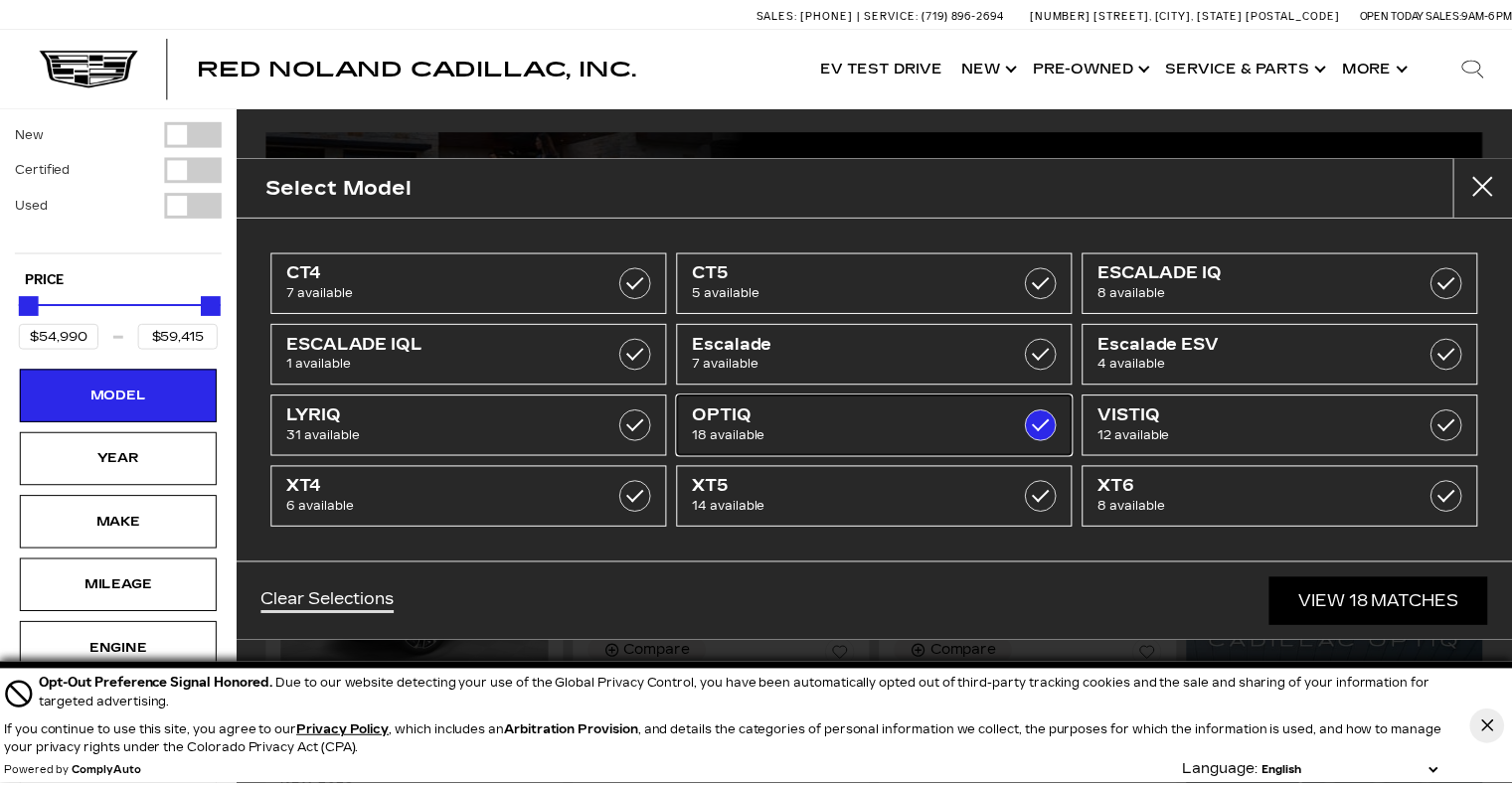 scroll, scrollTop: 0, scrollLeft: 0, axis: both 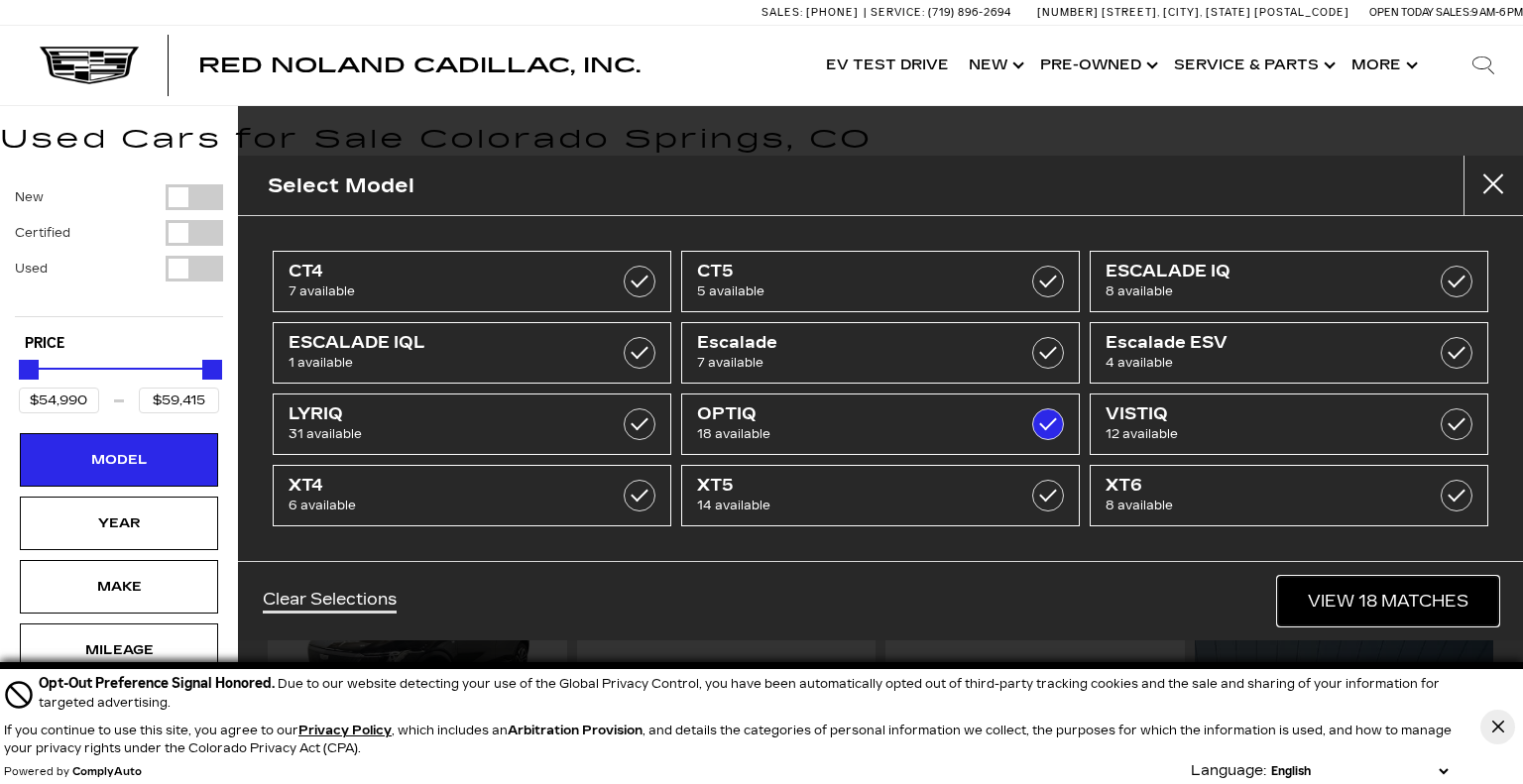 click on "View   18   Matches" at bounding box center [1388, 601] 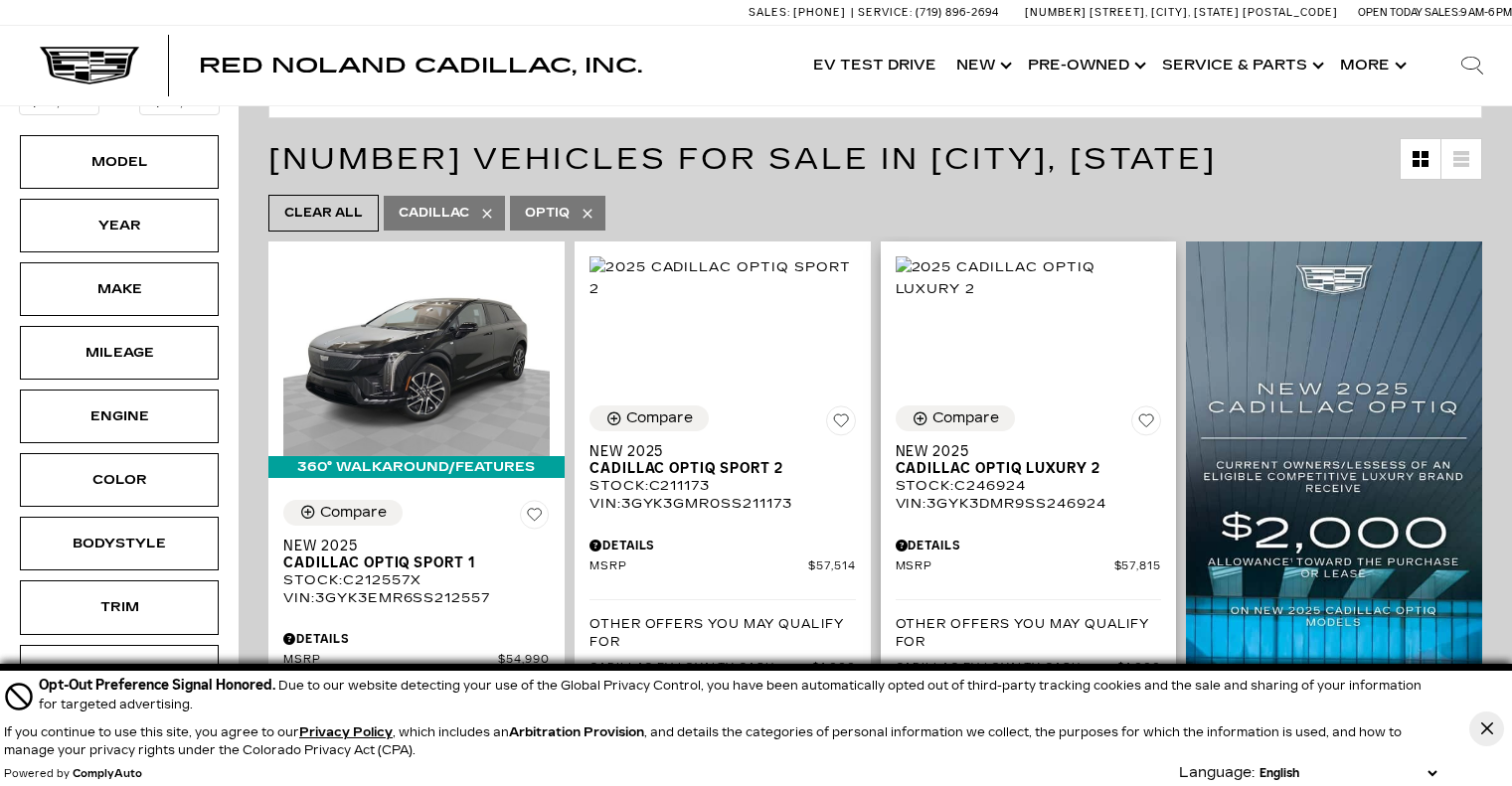 scroll, scrollTop: 298, scrollLeft: 0, axis: vertical 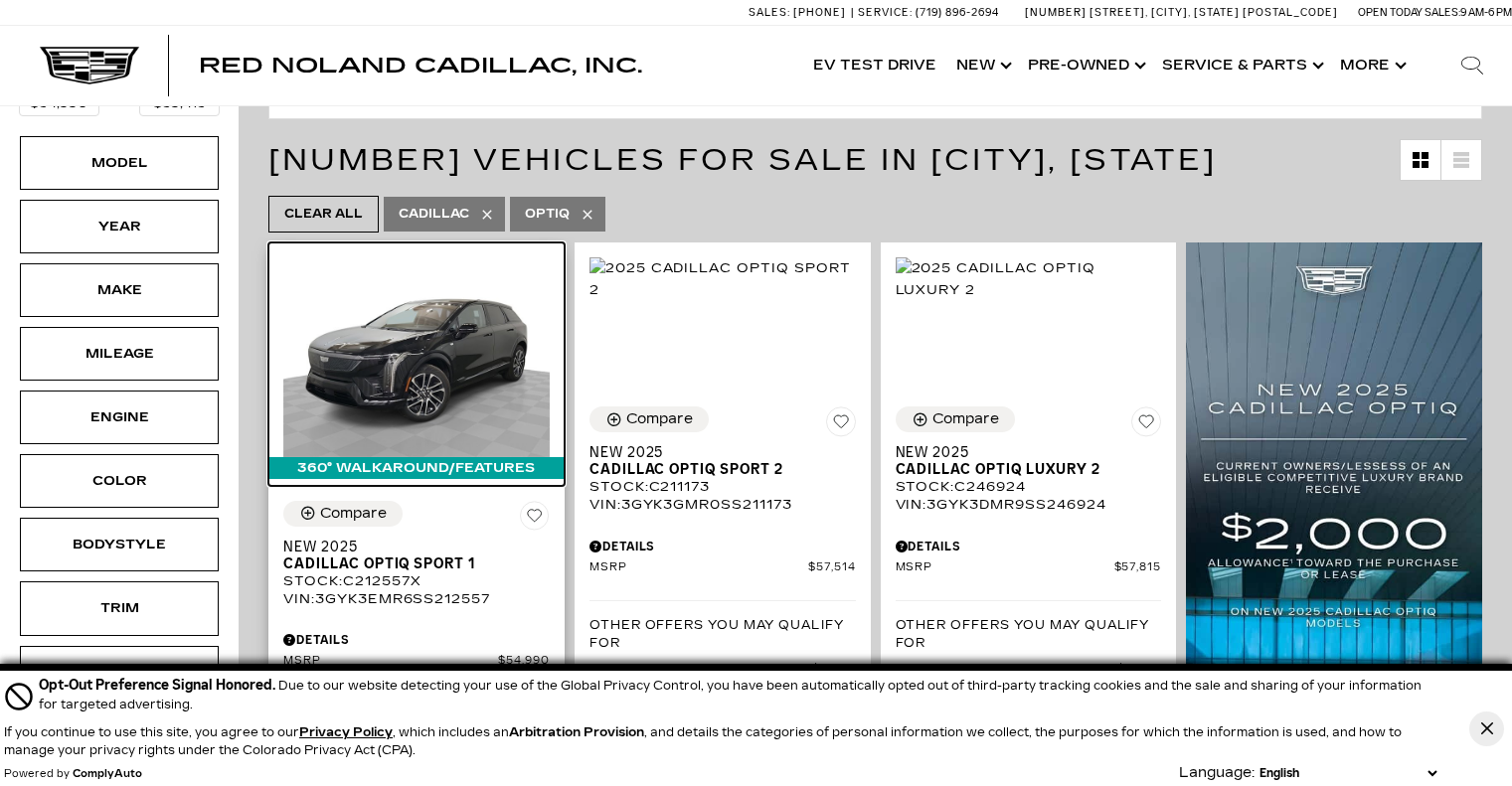 click at bounding box center (417, 357) 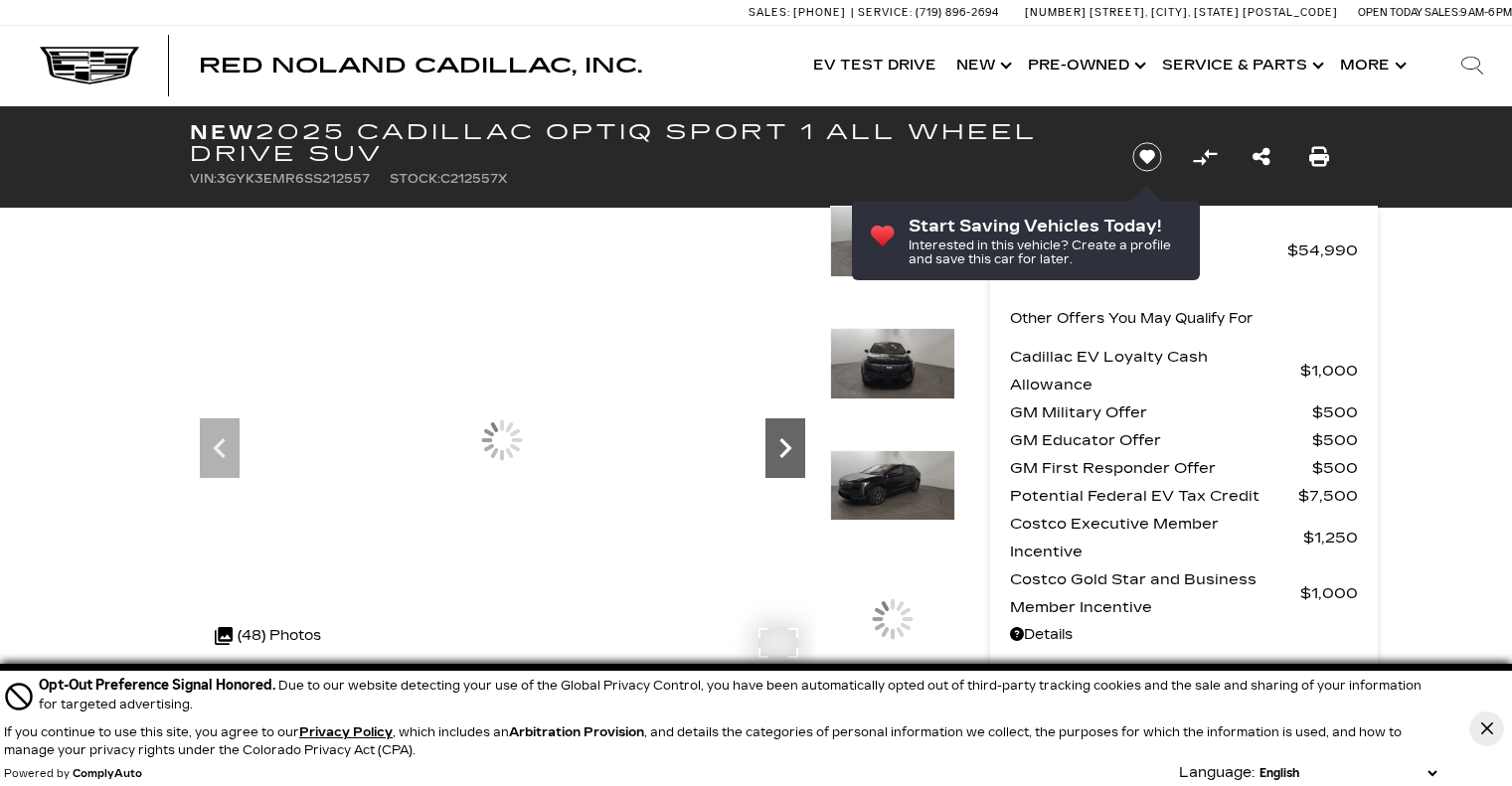 scroll, scrollTop: 0, scrollLeft: 0, axis: both 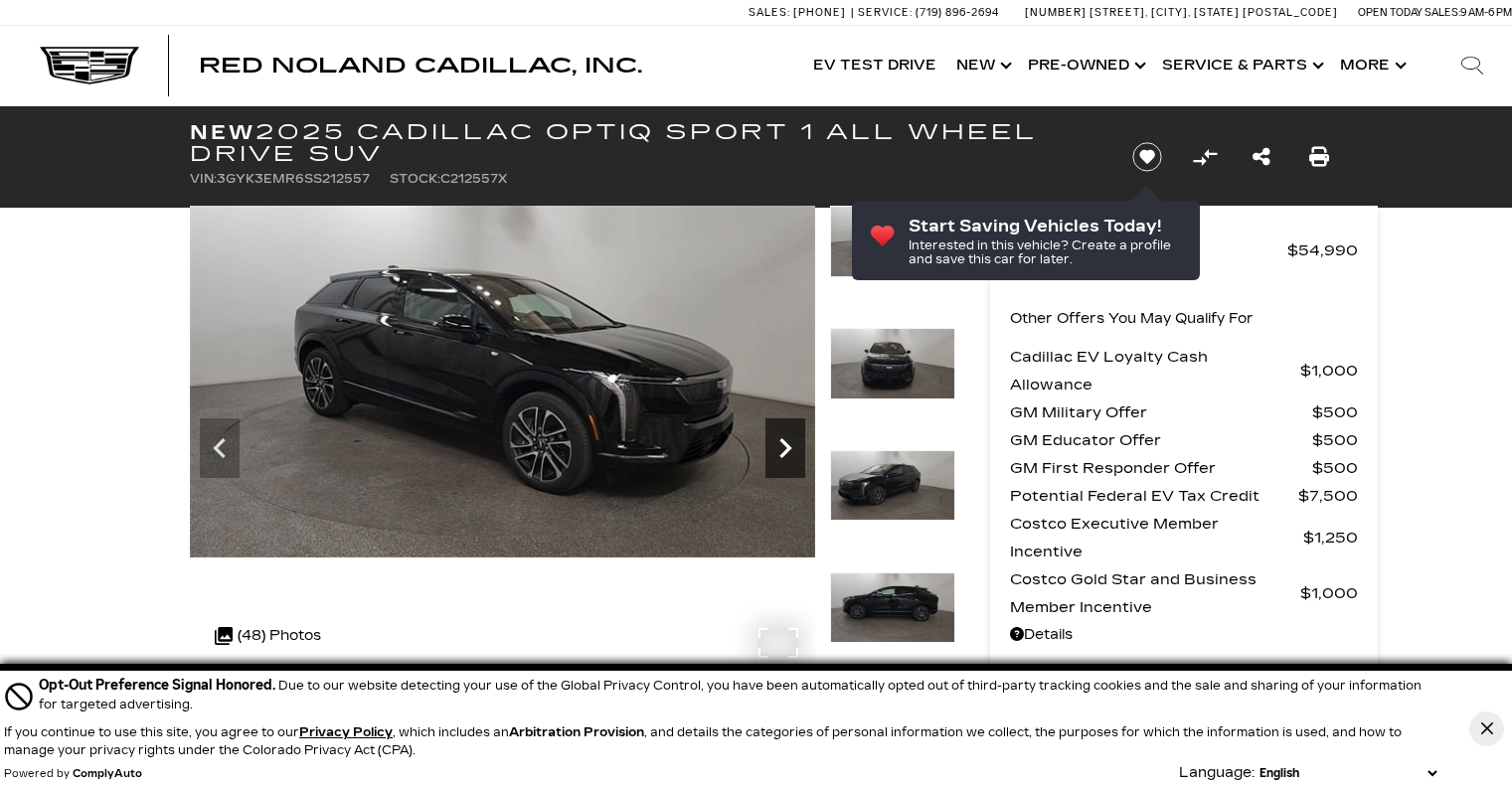 click 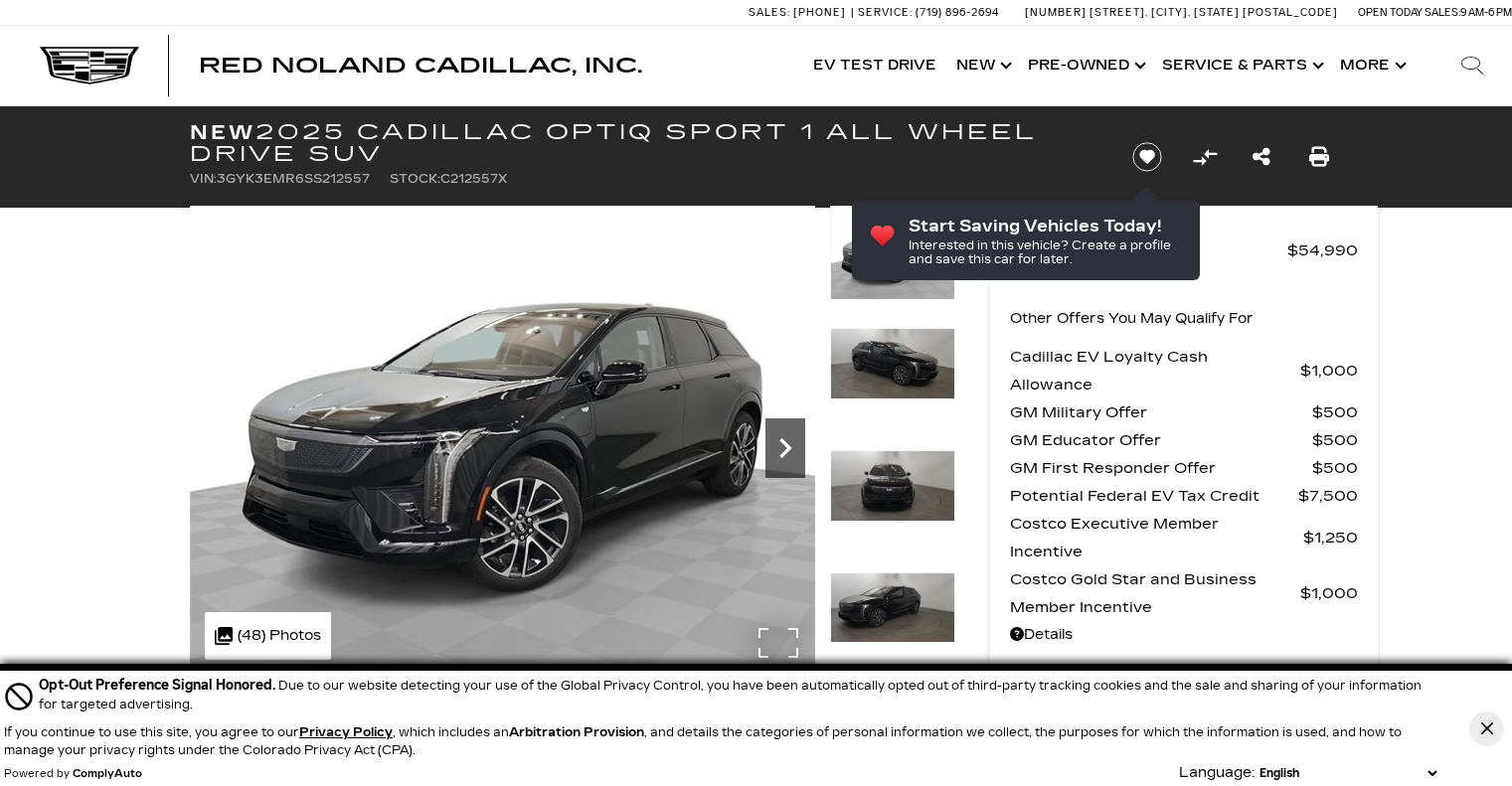 click 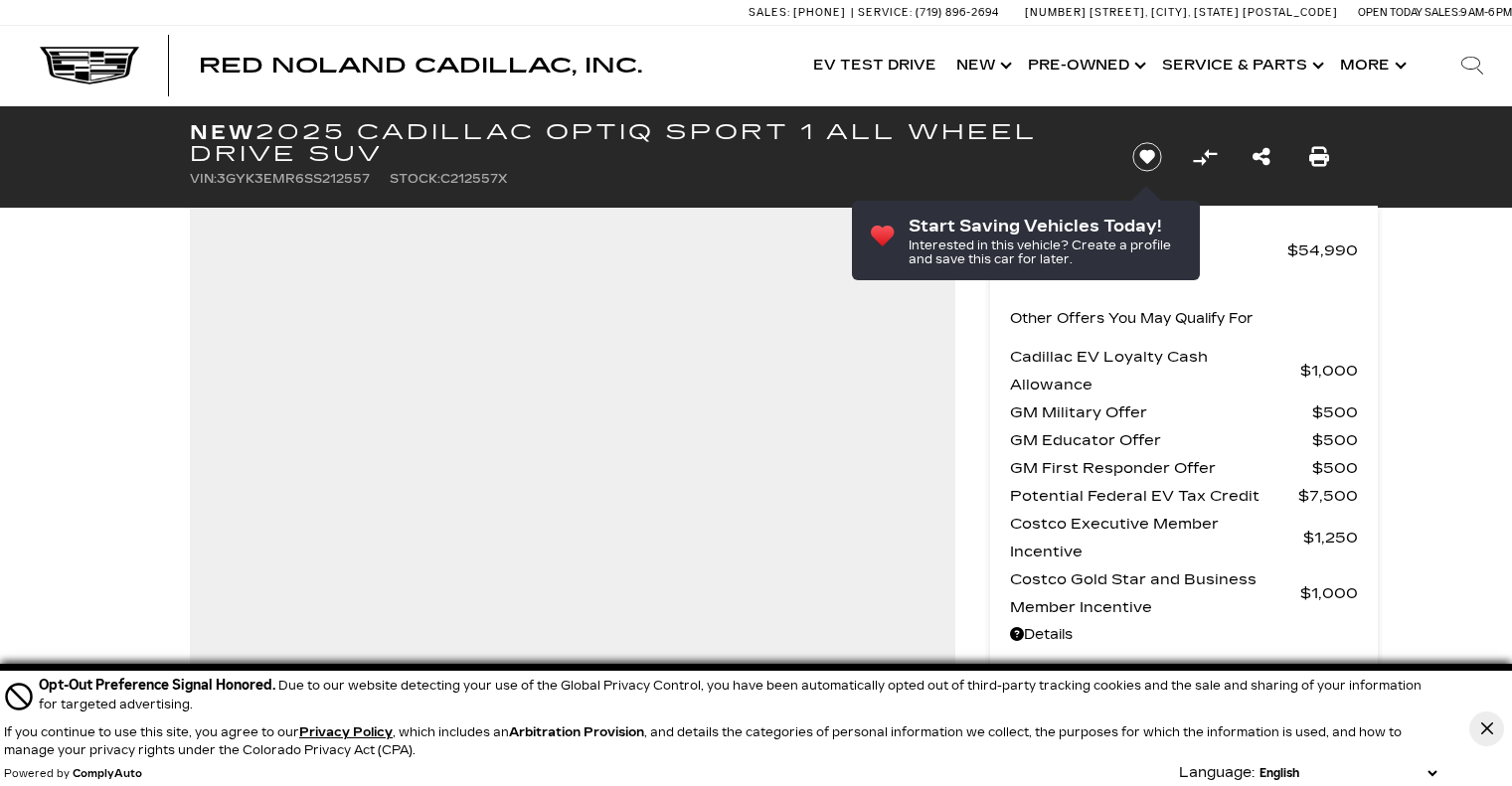 click on "360 WalkAround Powered By SpinCar" at bounding box center (558, 495) 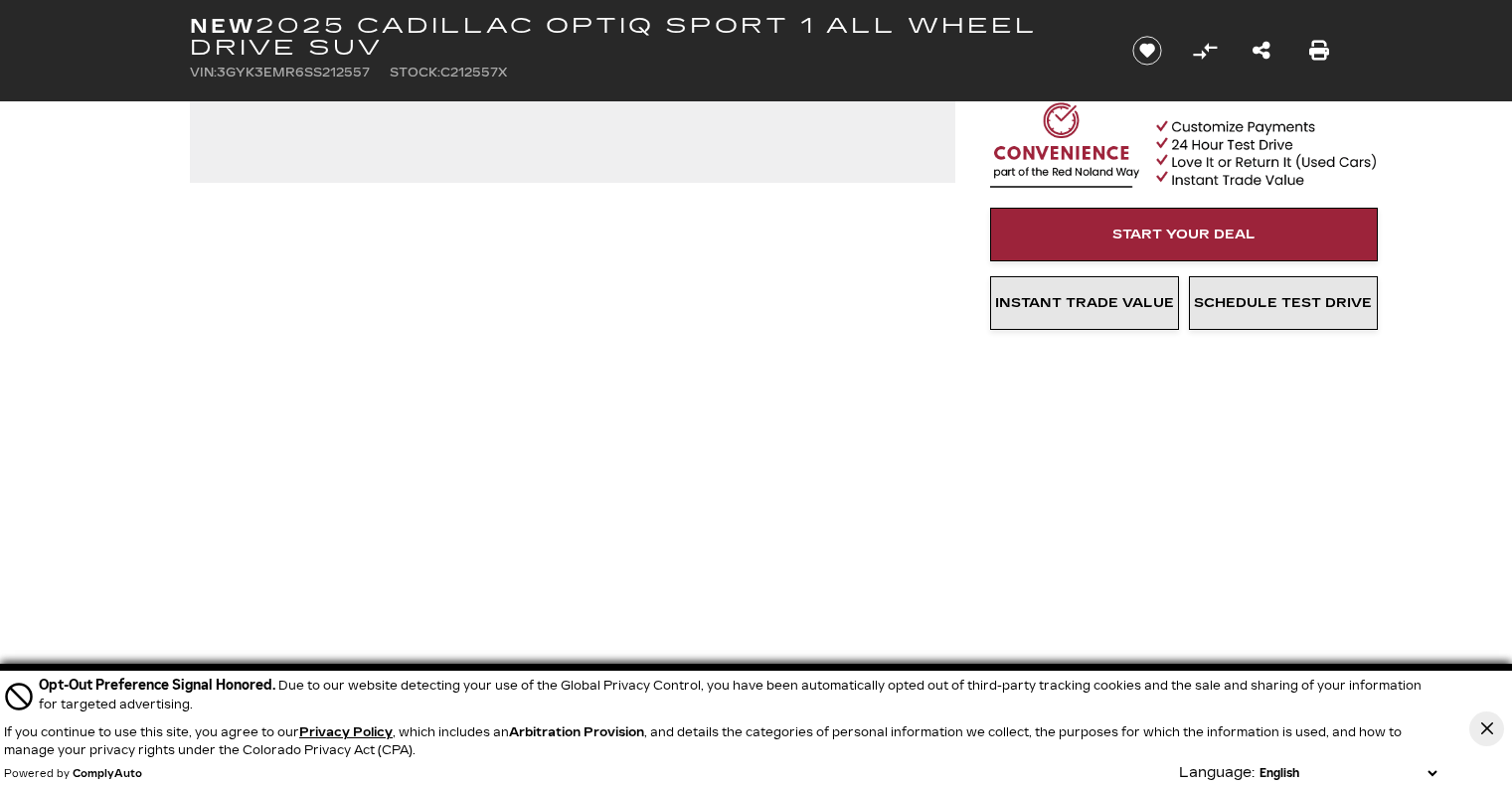scroll, scrollTop: 696, scrollLeft: 0, axis: vertical 